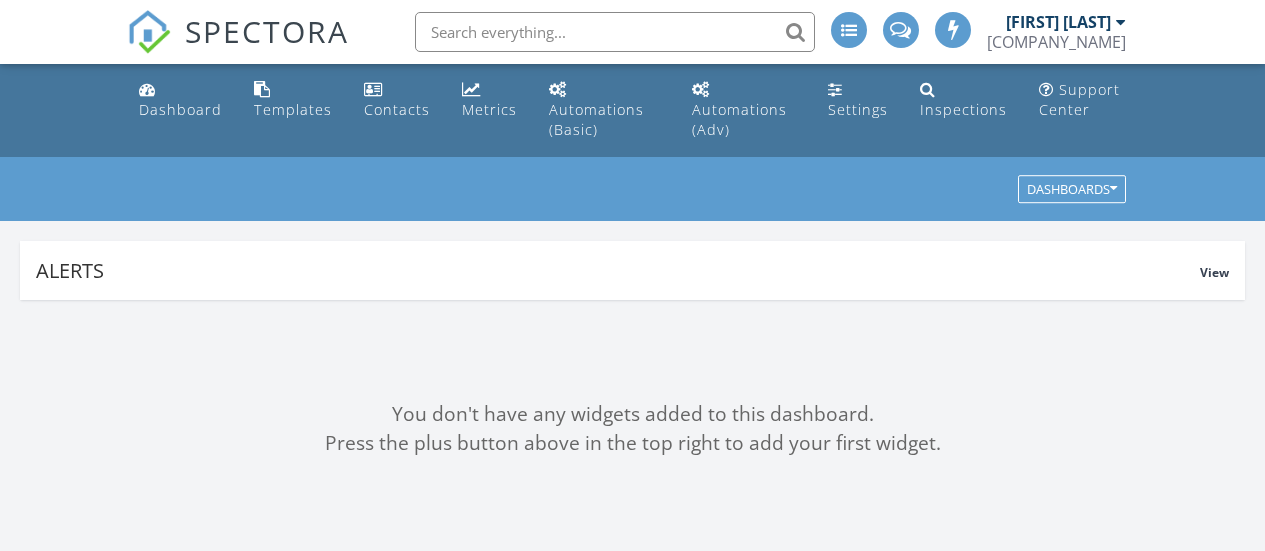 scroll, scrollTop: 0, scrollLeft: 0, axis: both 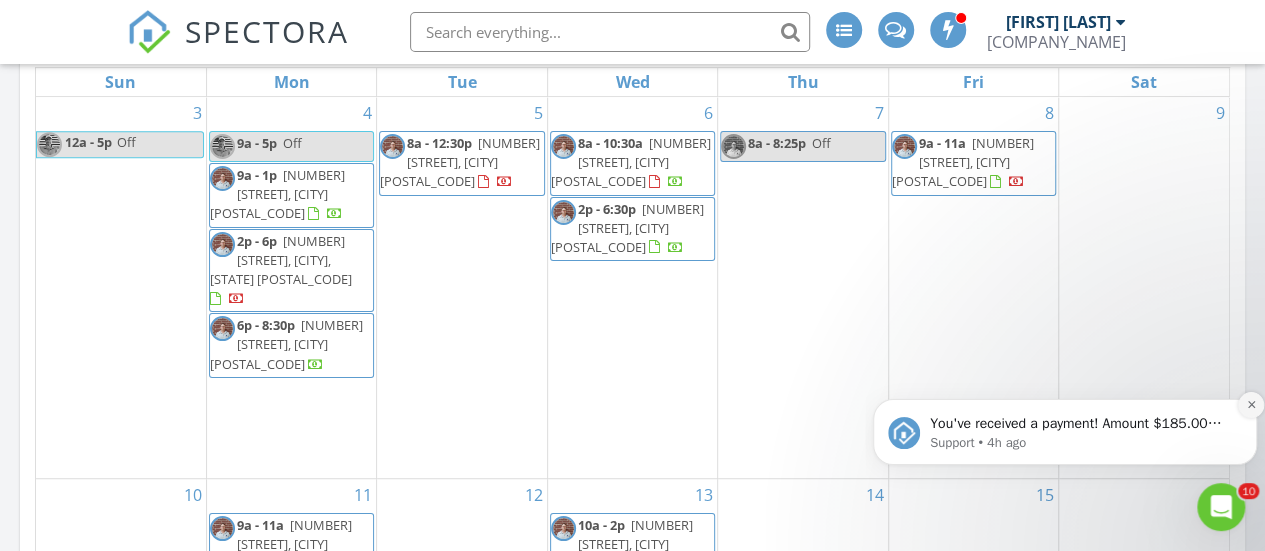 click 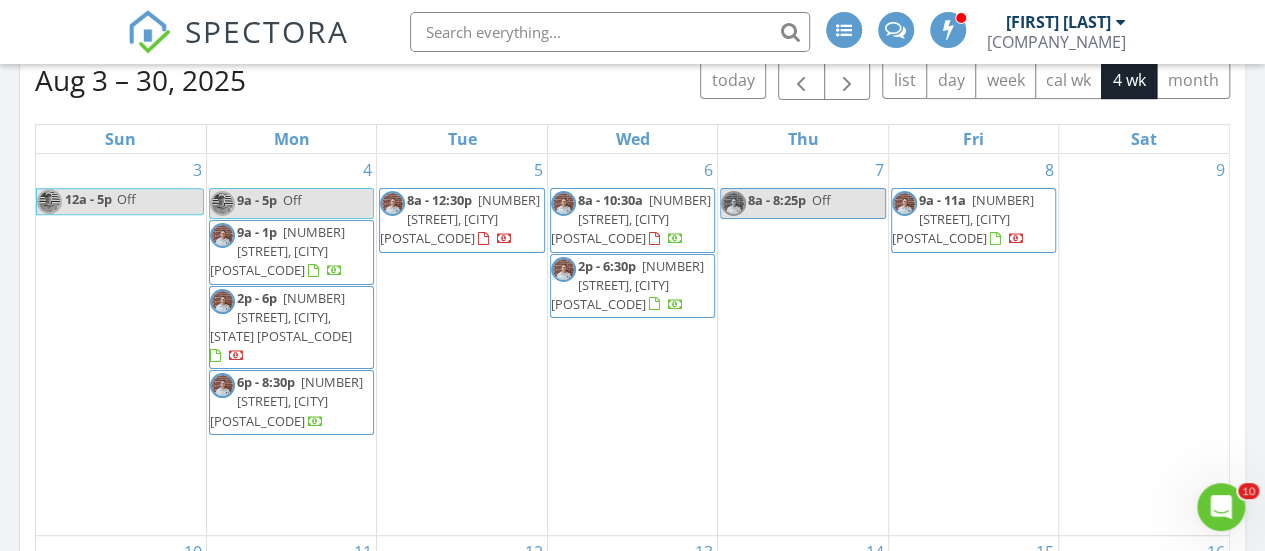 scroll, scrollTop: 343, scrollLeft: 0, axis: vertical 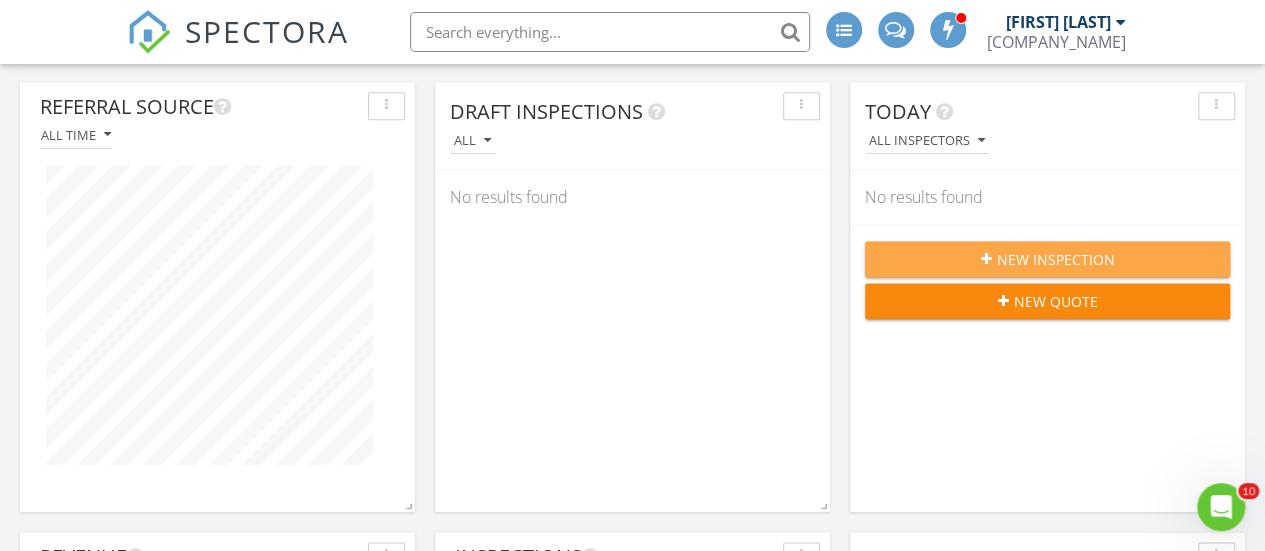 click on "New Inspection" at bounding box center [1056, 259] 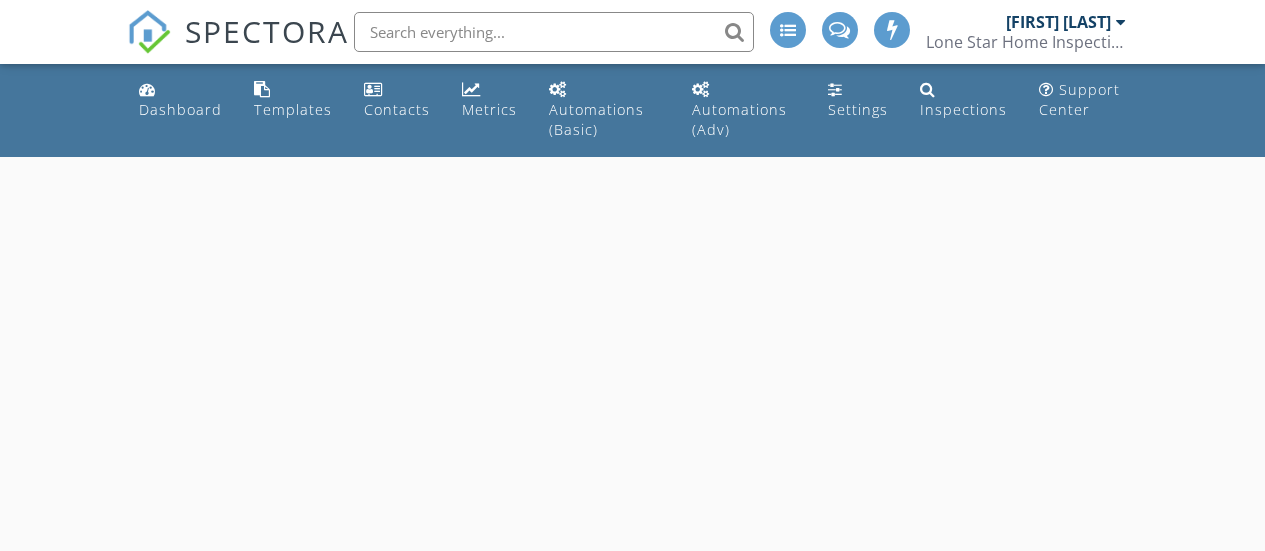 scroll, scrollTop: 0, scrollLeft: 0, axis: both 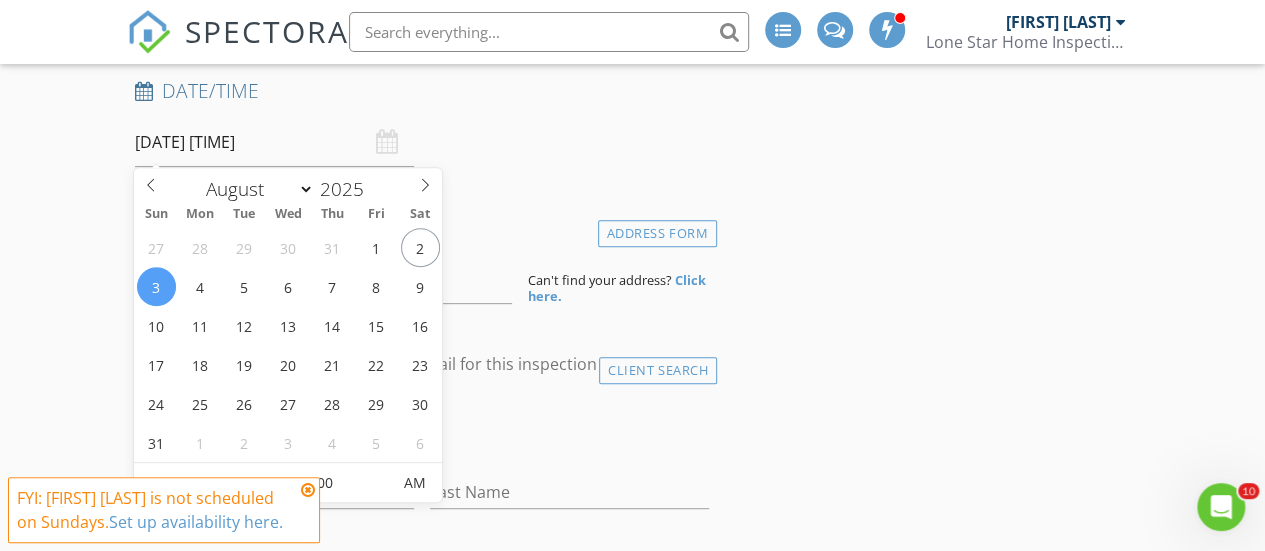 click on "08/03/2025 9:00 AM" at bounding box center [274, 142] 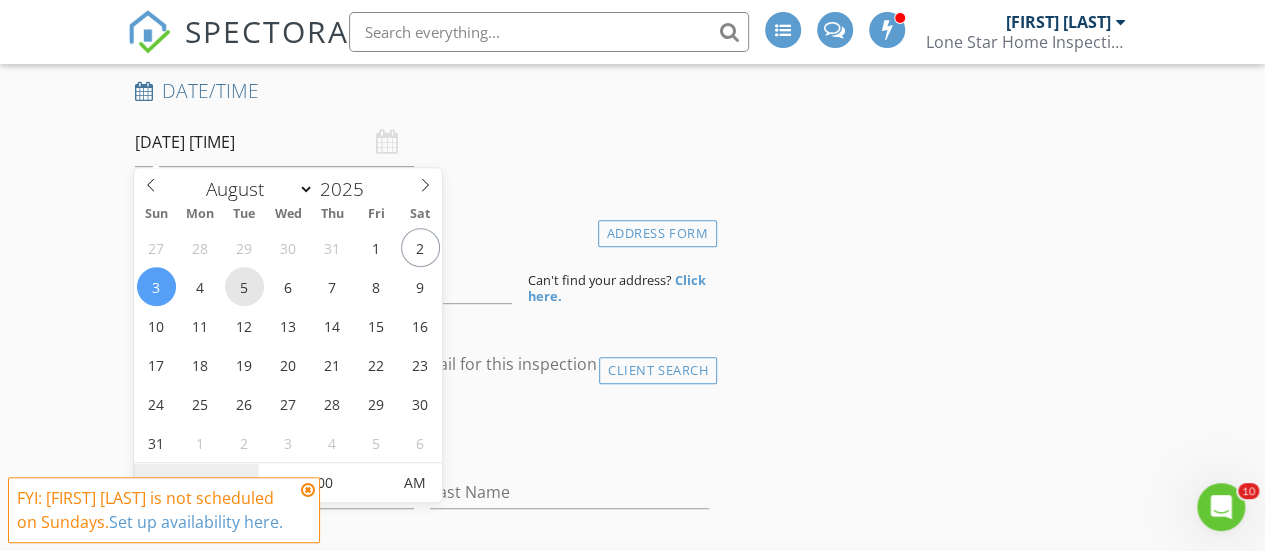 type on "08/05/2025 9:00 AM" 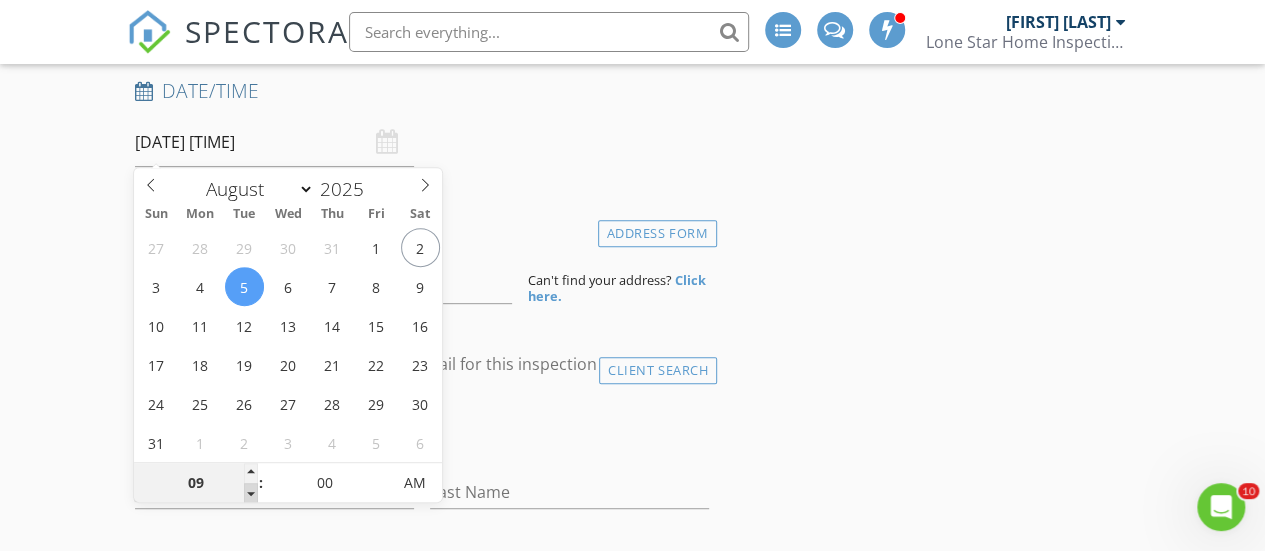 type on "08" 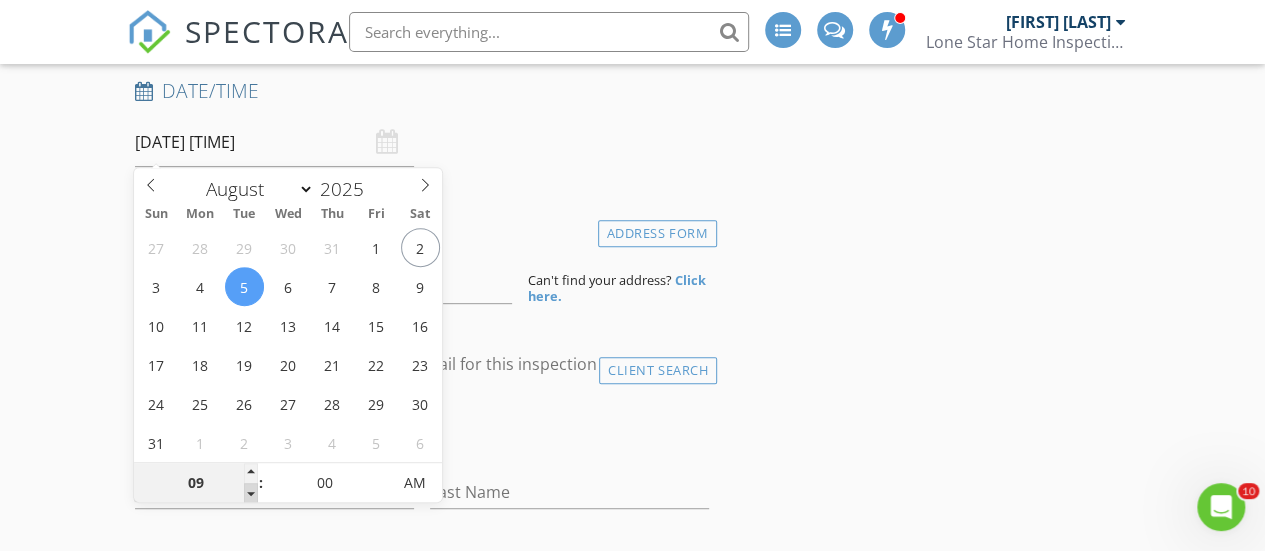 type on "08/05/2025 8:00 AM" 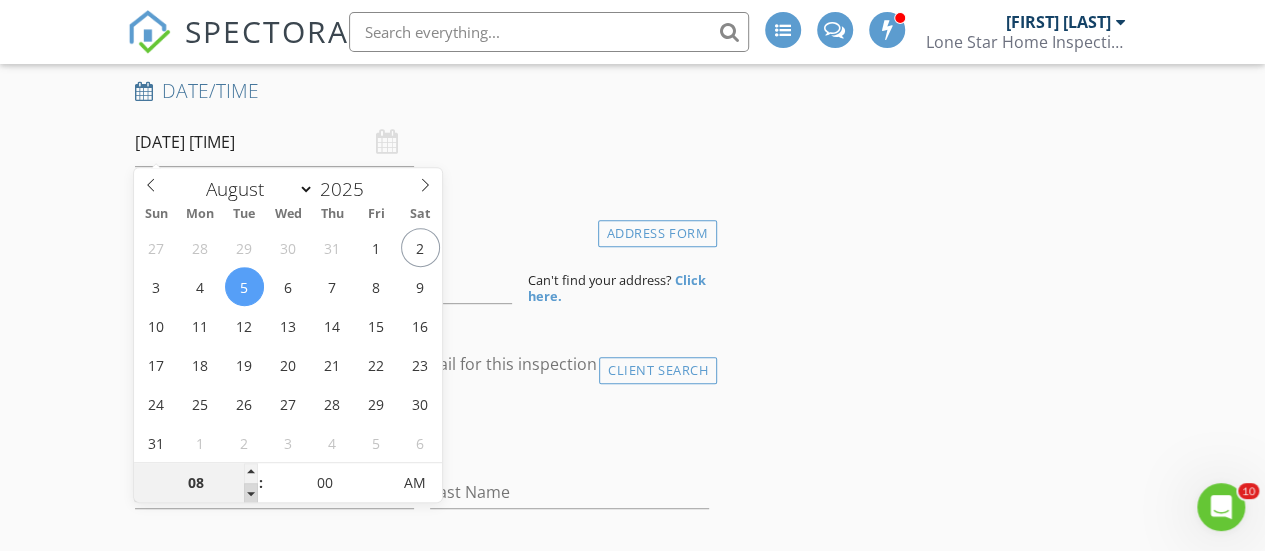 click at bounding box center [251, 493] 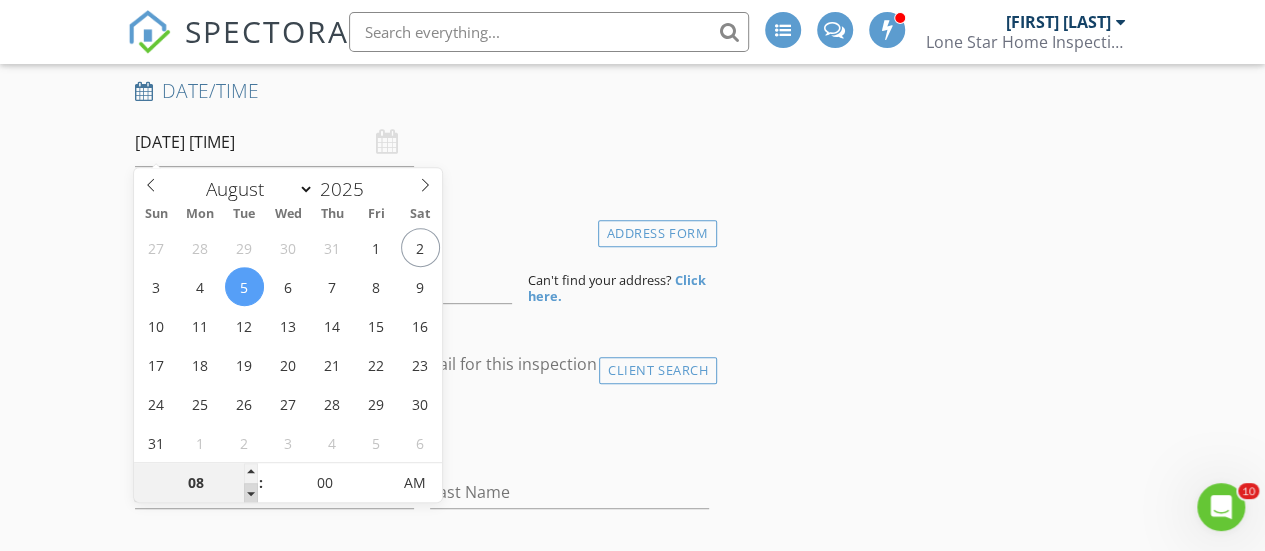 type on "08/05/2025 7:00 AM" 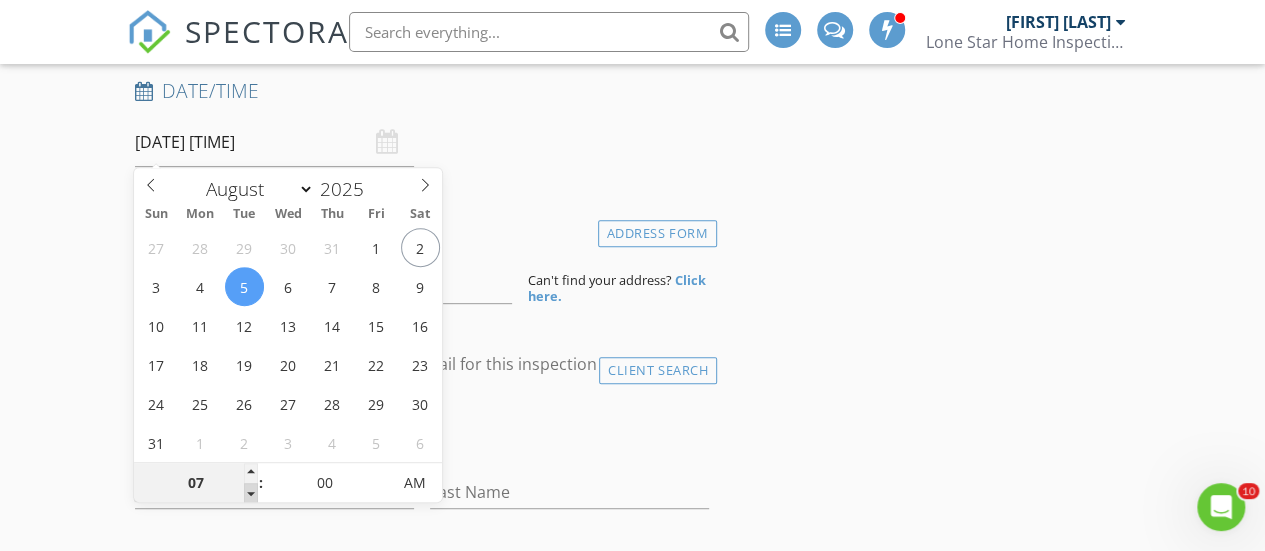 click at bounding box center (251, 493) 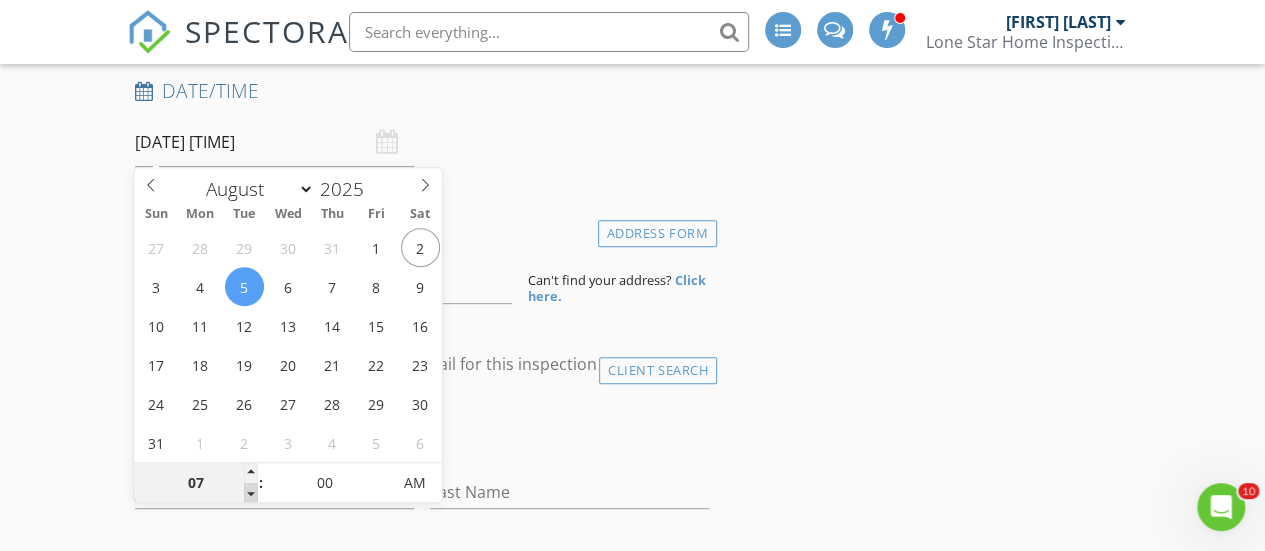 type on "06" 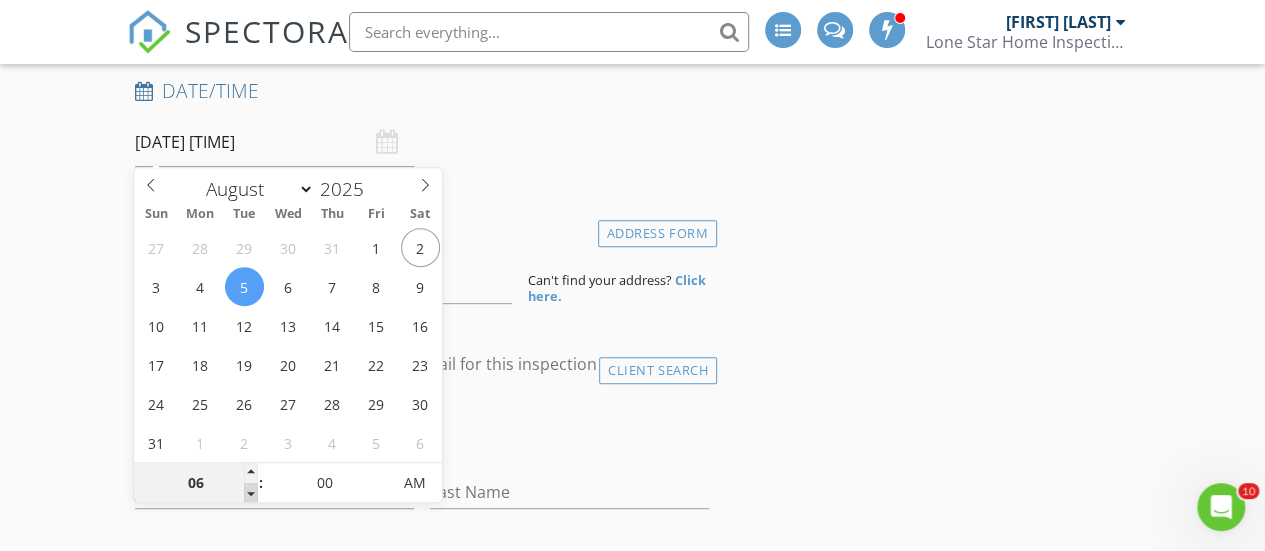 click at bounding box center (251, 493) 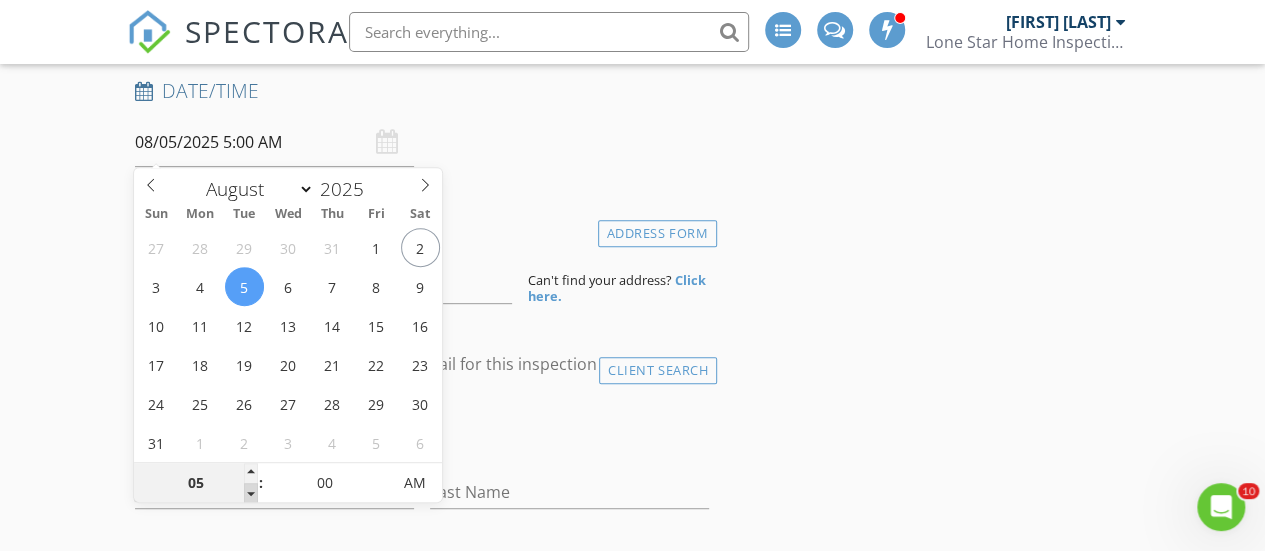 click on "SPECTORA
Keaton A Harris
Lone Star Home Inspections PLLC
Role:
Inspector
Change Role
Dashboard
New Inspection
Inspections
Calendar
Template Editor
Contacts
Automations (Basic)
Automations (Adv)
Team
Metrics
Payments
Data Exports
Billing
Conversations
Tasks
Reporting
Advanced
Equipment
Settings
What's New
Sign Out
Change Active Role
Your account has more than one possible role. Please choose how you'd like to view the site:
Company/Agency
City
Role
Dashboard
Templates
Contacts
Metrics
Automations (Basic)
Automations (Adv)
Settings
Inspections
Support Center" at bounding box center [632, 1527] 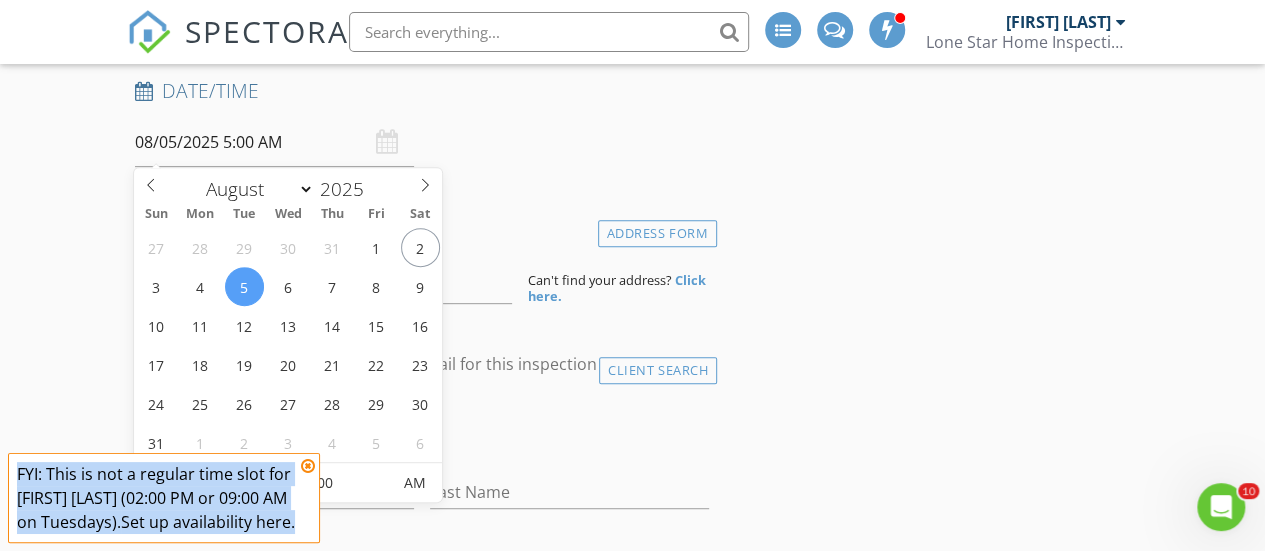 click on "FYI: This is not a regular time slot for Keaton A Harris (02:00 PM or 09:00 AM on Tuesdays).  Set up availability here." at bounding box center (164, 498) 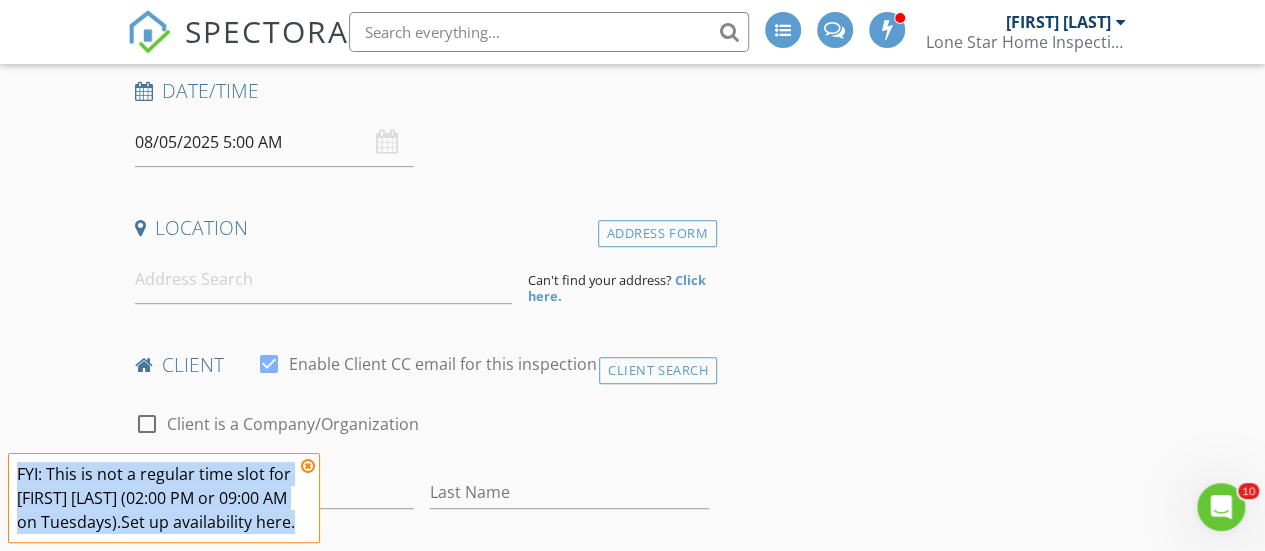 click on "Set up availability here." at bounding box center [208, 522] 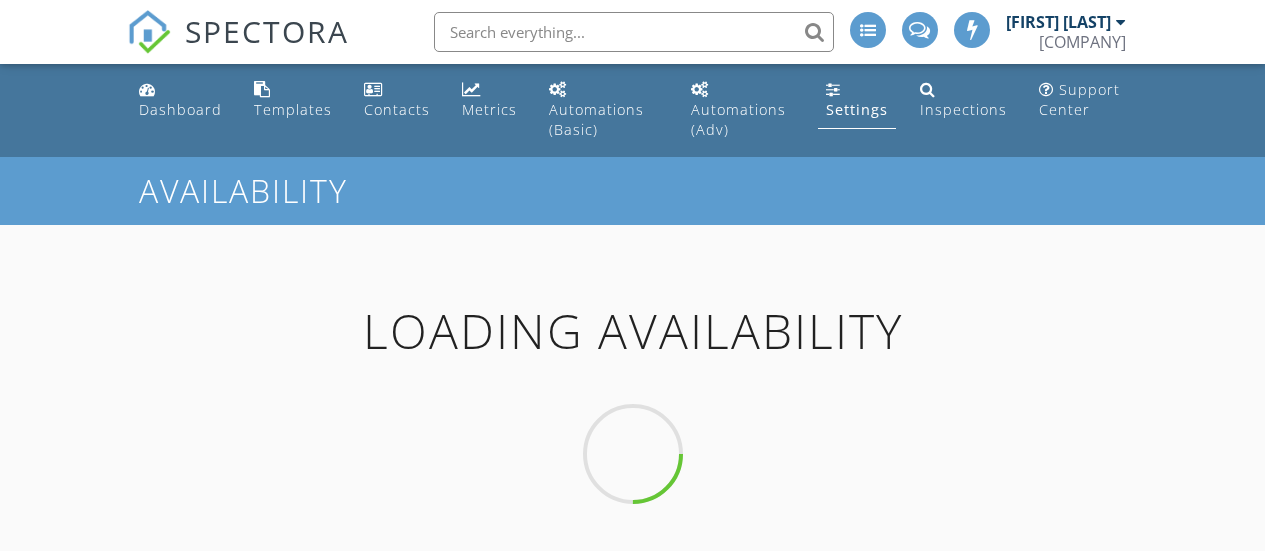 scroll, scrollTop: 0, scrollLeft: 0, axis: both 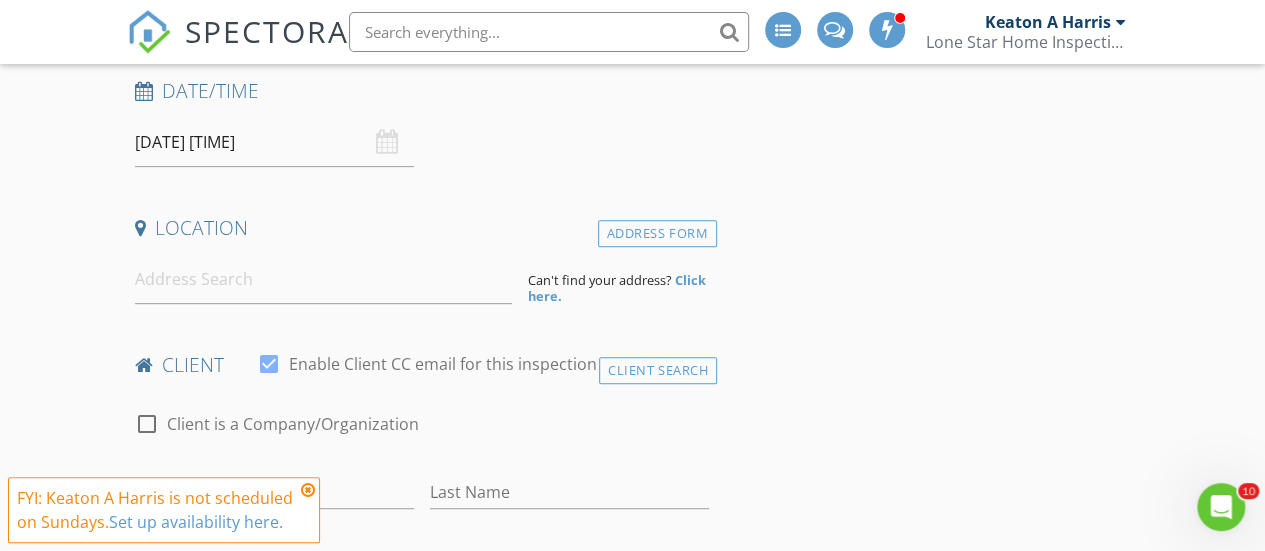 click on "[DATE] [TIME]" at bounding box center [274, 142] 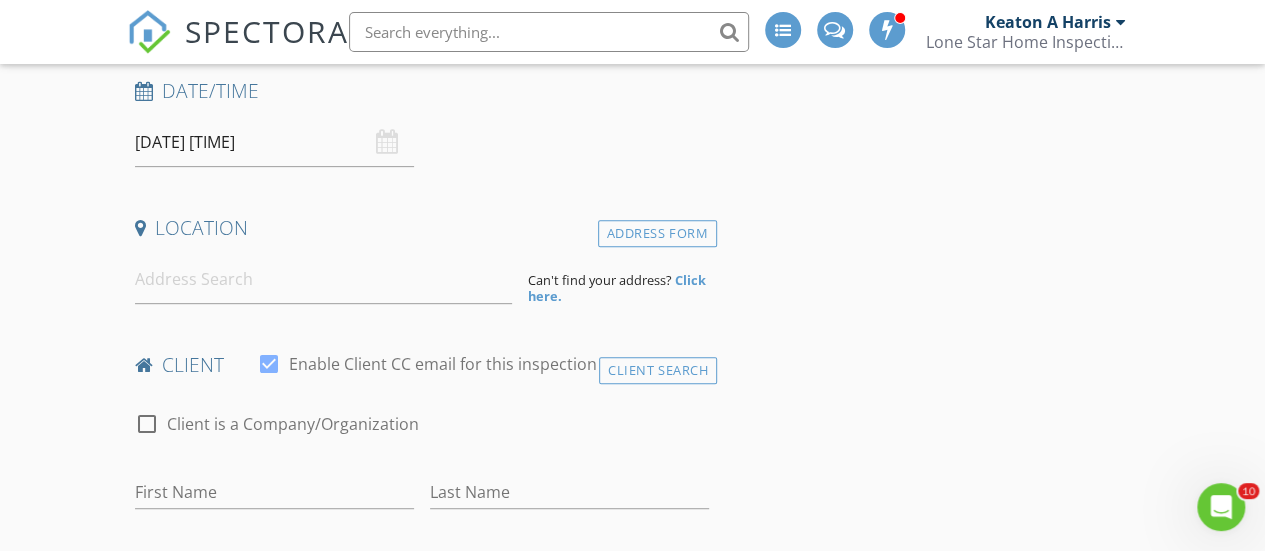 click on "New Inspection
INSPECTOR(S)
check_box   Keaton A Harris   PRIMARY   check_box_outline_blank   Ryan Andrasek     Keaton A Harris arrow_drop_down   check_box_outline_blank Keaton A Harris specifically requested
Date/Time
[DATE] [TIME]
Location
Address Form       Can't find your address?   Click here.
client
check_box Enable Client CC email for this inspection   Client Search     check_box_outline_blank Client is a Company/Organization     First Name   Last Name   Email   CC Email   Phone   Address   City   State   Zip     Tags         Notes   Private Notes
ADD ADDITIONAL client
SERVICES
arrow_drop_down     Select Discount Code arrow_drop_down    Charges       TOTAL   $0.00    Duration    No services with durations selected      Templates    No templates selected" at bounding box center (632, 1605) 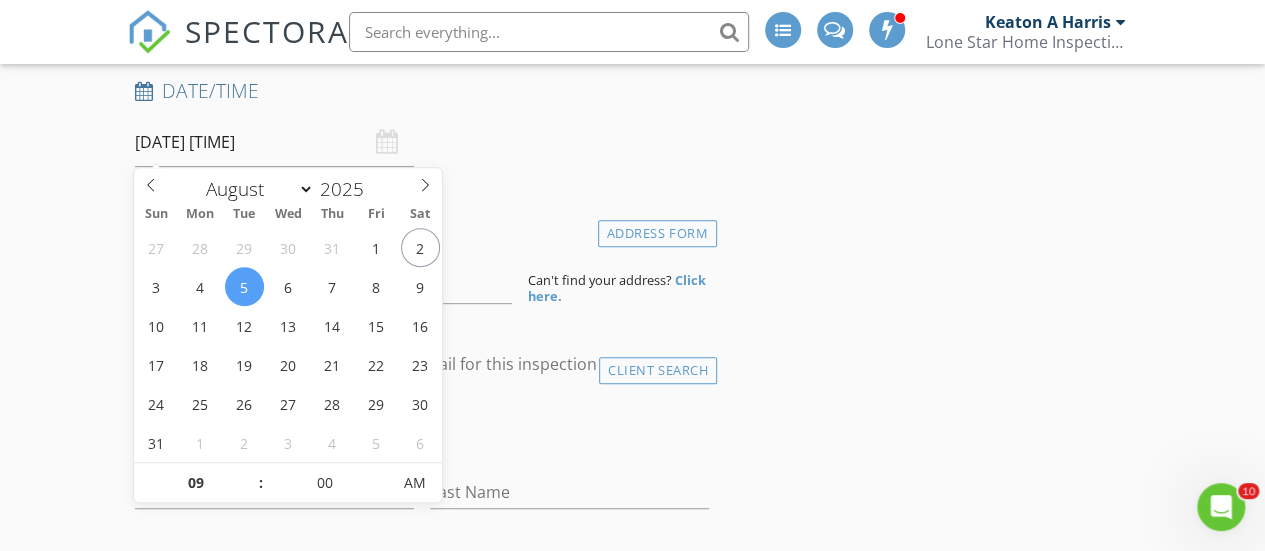 click on "[DATE] [TIME]" at bounding box center [274, 142] 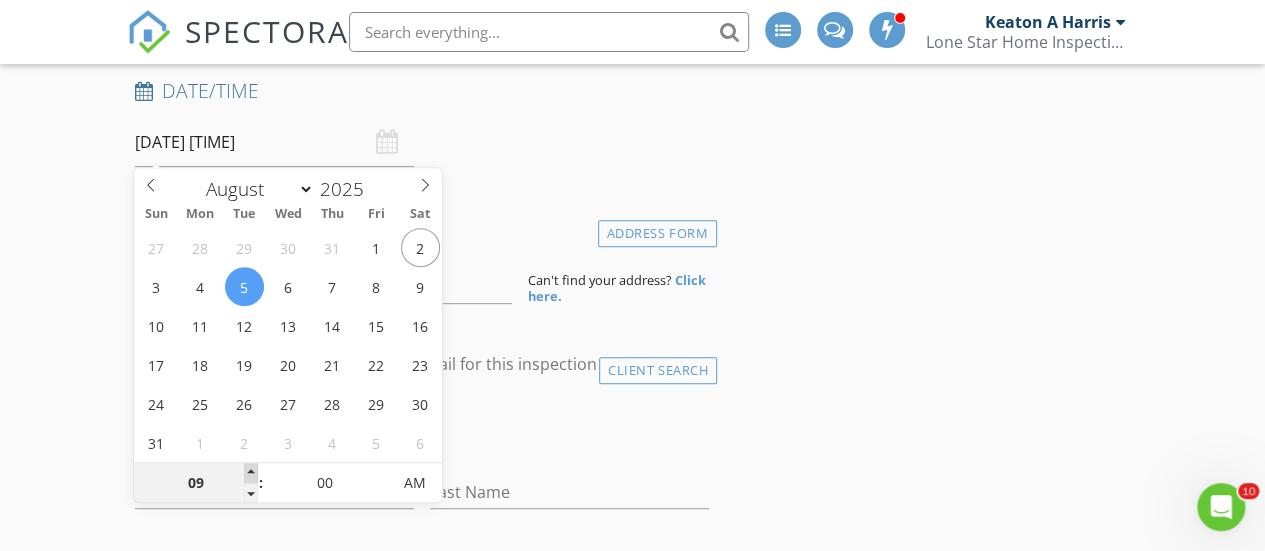 type on "08/05/2025 10:00 AM" 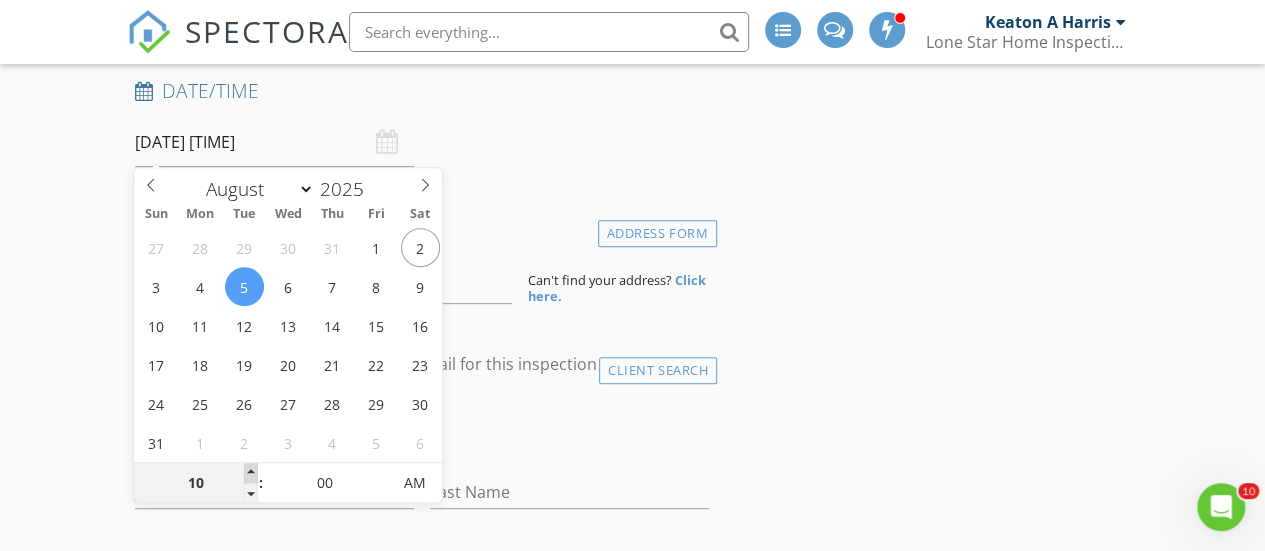 click at bounding box center [251, 473] 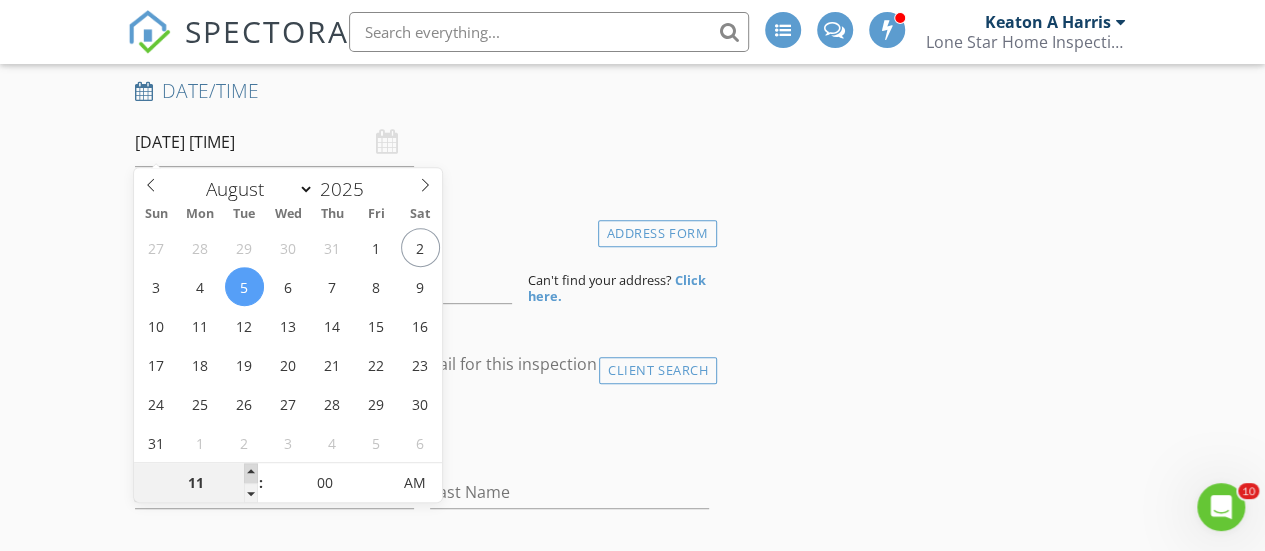 click on "SPECTORA
Keaton A Harris
Lone Star Home Inspections PLLC
Role:
Inspector
Change Role
Dashboard
New Inspection
Inspections
Calendar
Template Editor
Contacts
Automations (Basic)
Automations (Adv)
Team
Metrics
Payments
Data Exports
Billing
Conversations
Tasks
Reporting
Advanced
Equipment
Settings
What's New
Sign Out
Change Active Role
Your account has more than one possible role. Please choose how you'd like to view the site:
Company/Agency
City
Role
Dashboard
Templates
Contacts
Metrics
Automations (Basic)
Automations (Adv)
Settings
Inspections
Support Center" at bounding box center [632, 1527] 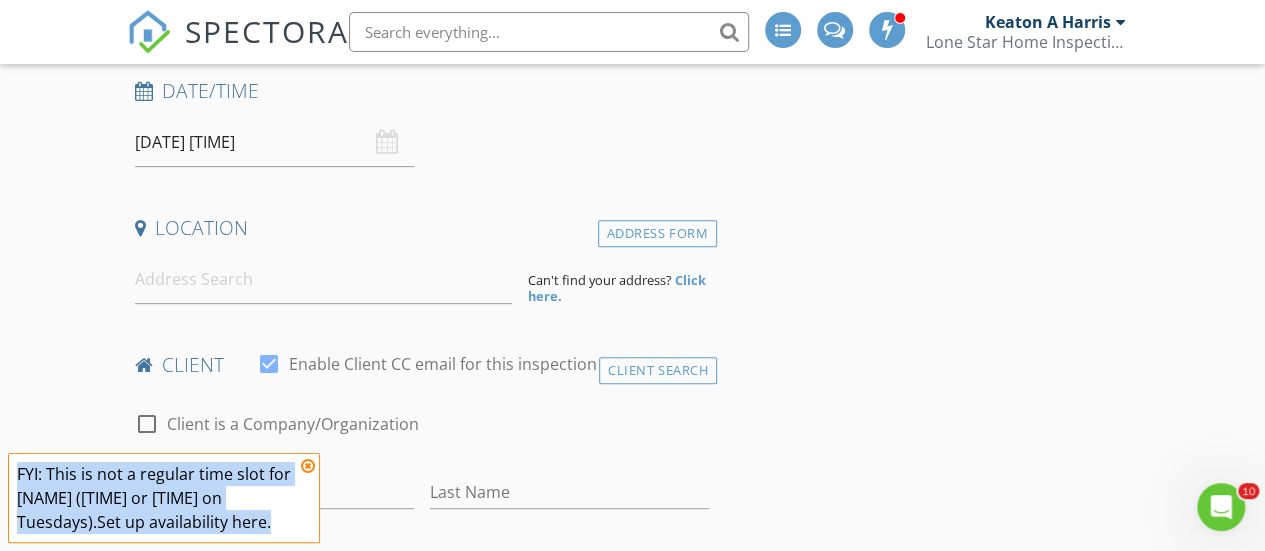 click on "FYI: This is not a regular time slot for Keaton A Harris (02:00 PM or 09:00 AM on Tuesdays).  Set up availability here." at bounding box center [156, 498] 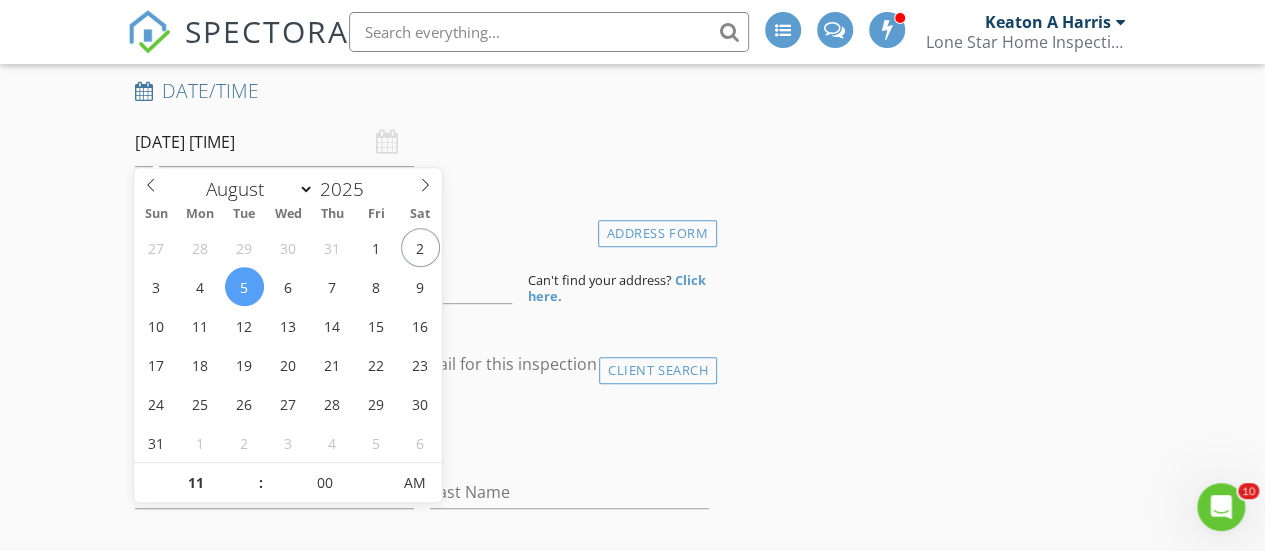 click on "08/05/2025 11:00 AM" at bounding box center [274, 142] 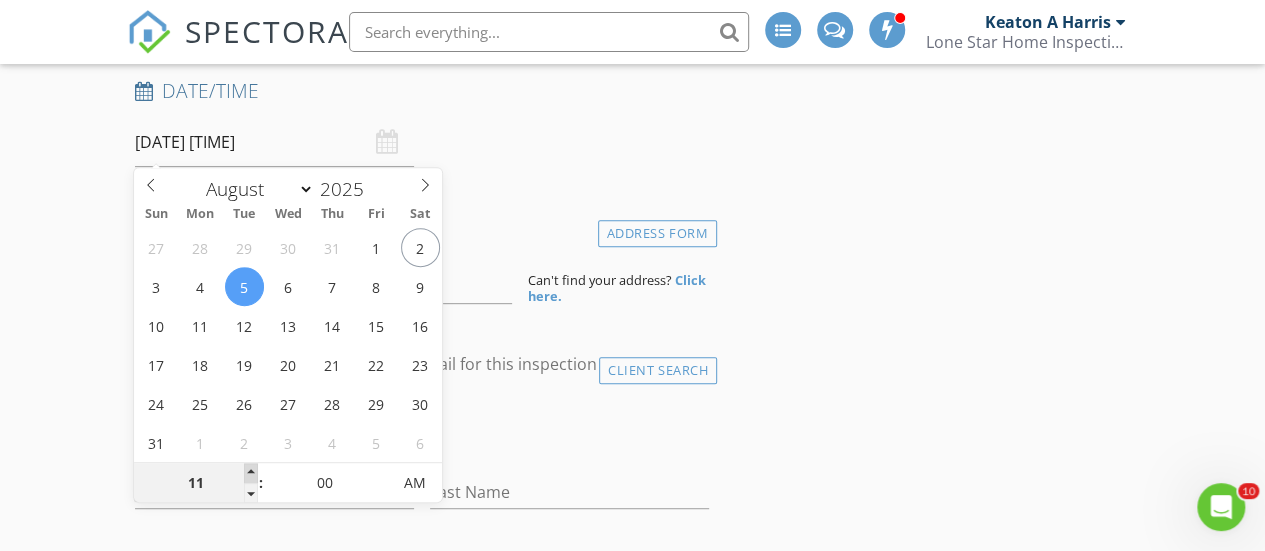 type on "08/05/2025 12:00 PM" 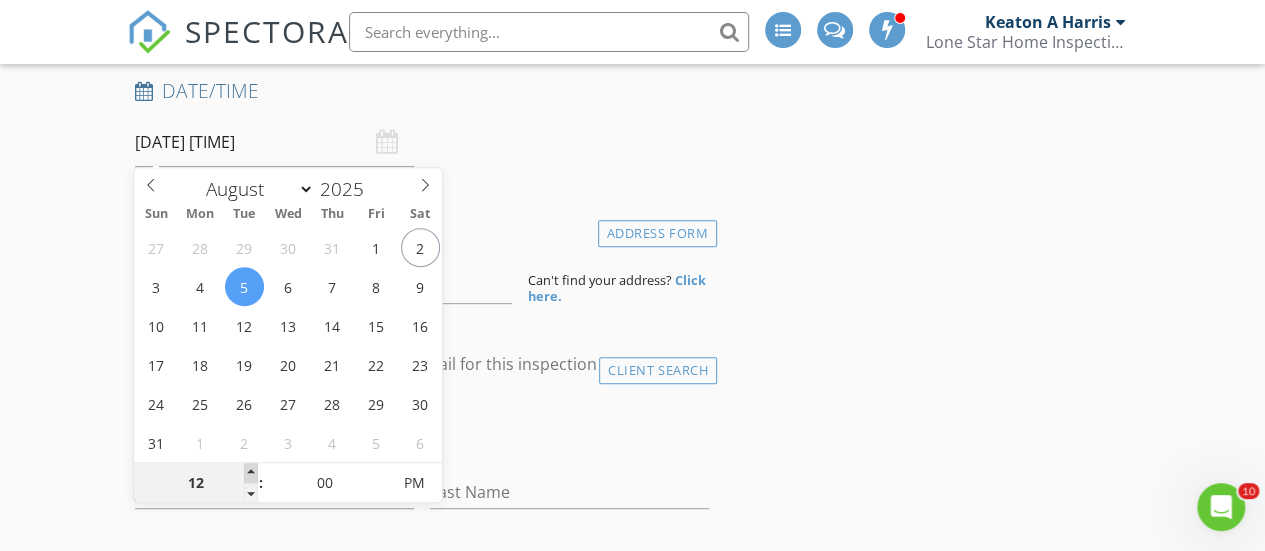 click at bounding box center (251, 473) 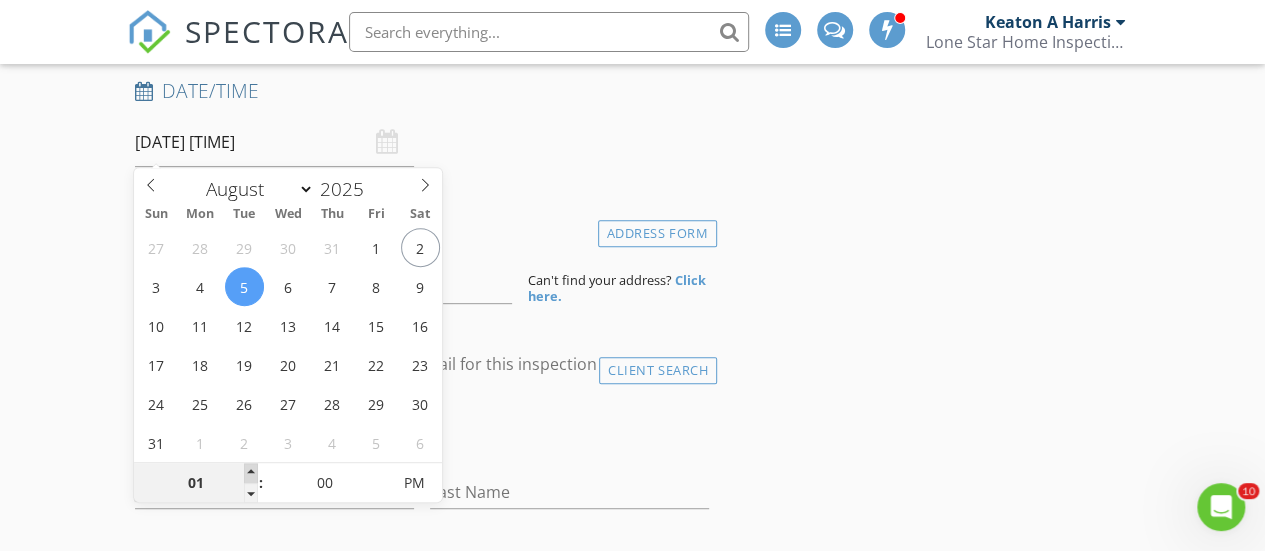 click at bounding box center [251, 473] 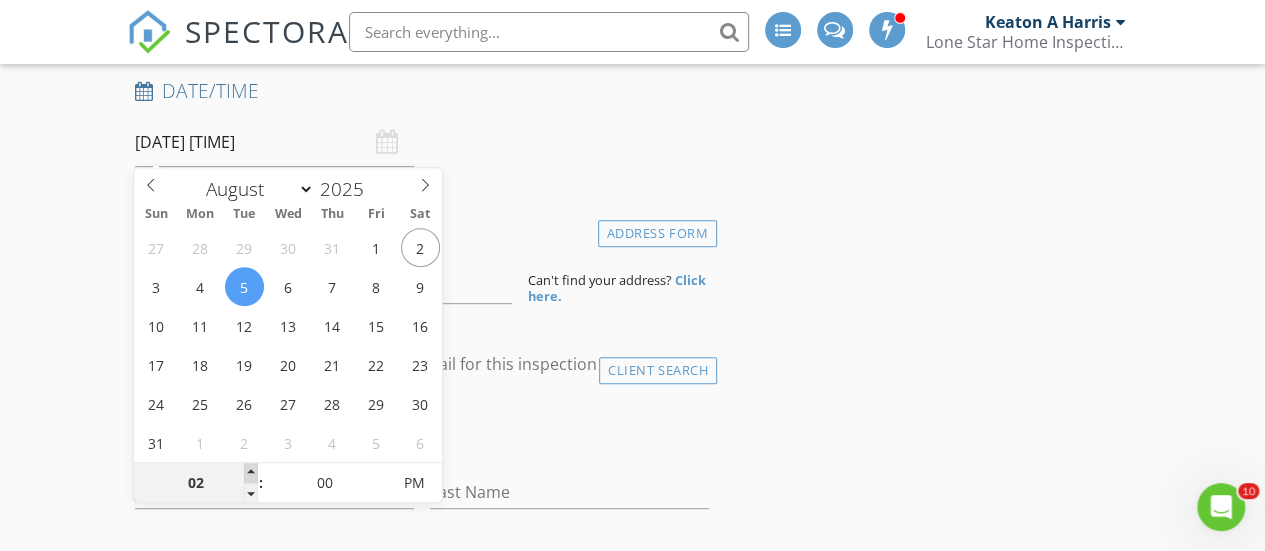 click at bounding box center [251, 473] 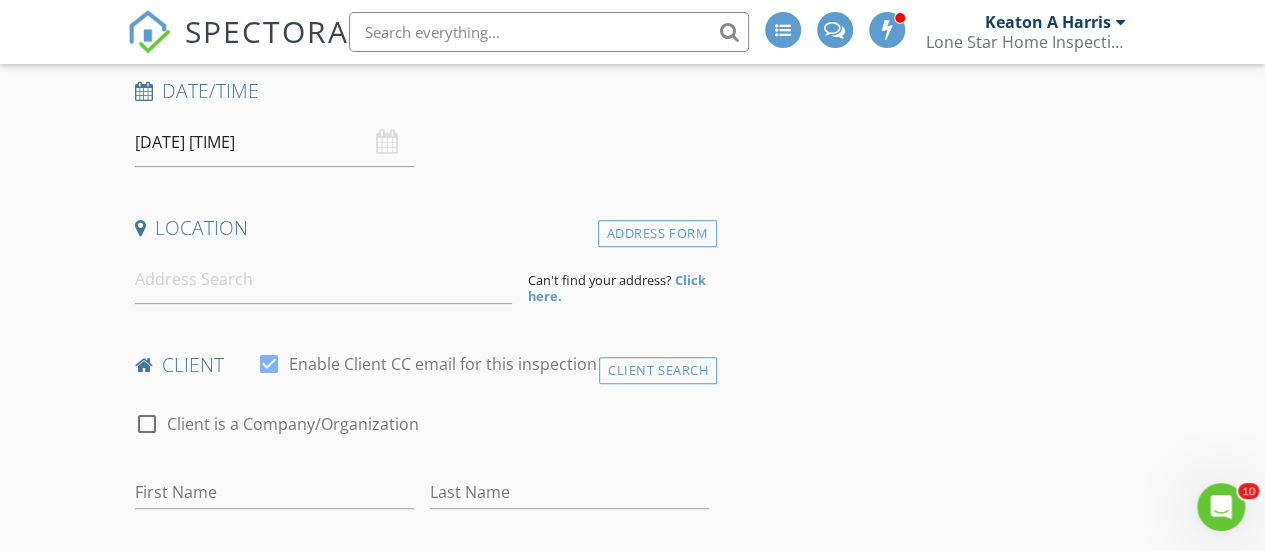 click on "Date/Time" at bounding box center [422, 98] 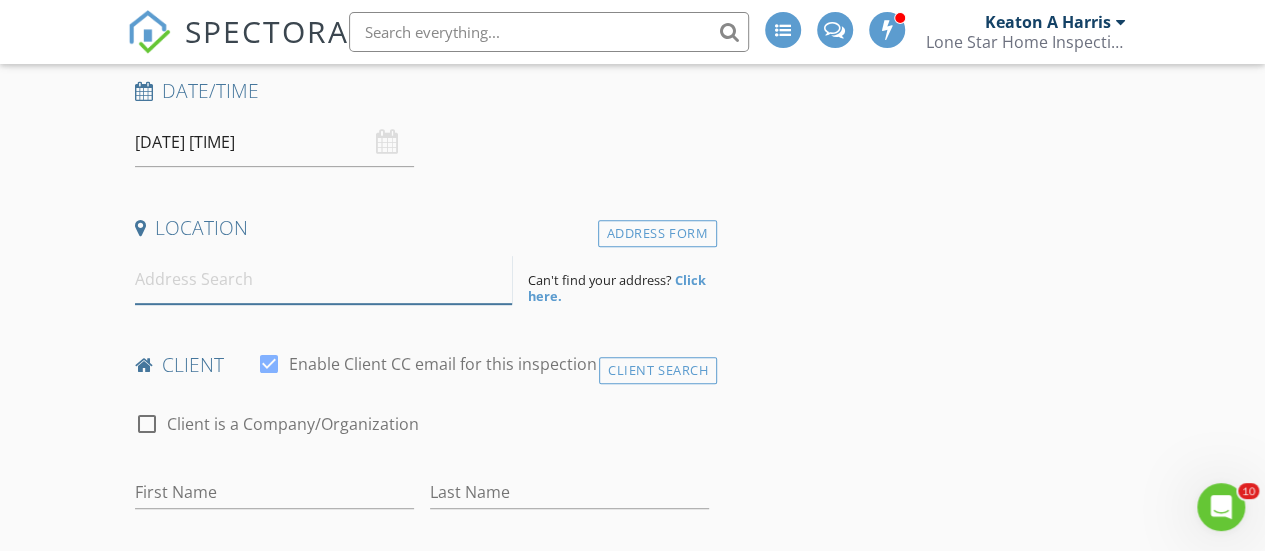 click at bounding box center [324, 279] 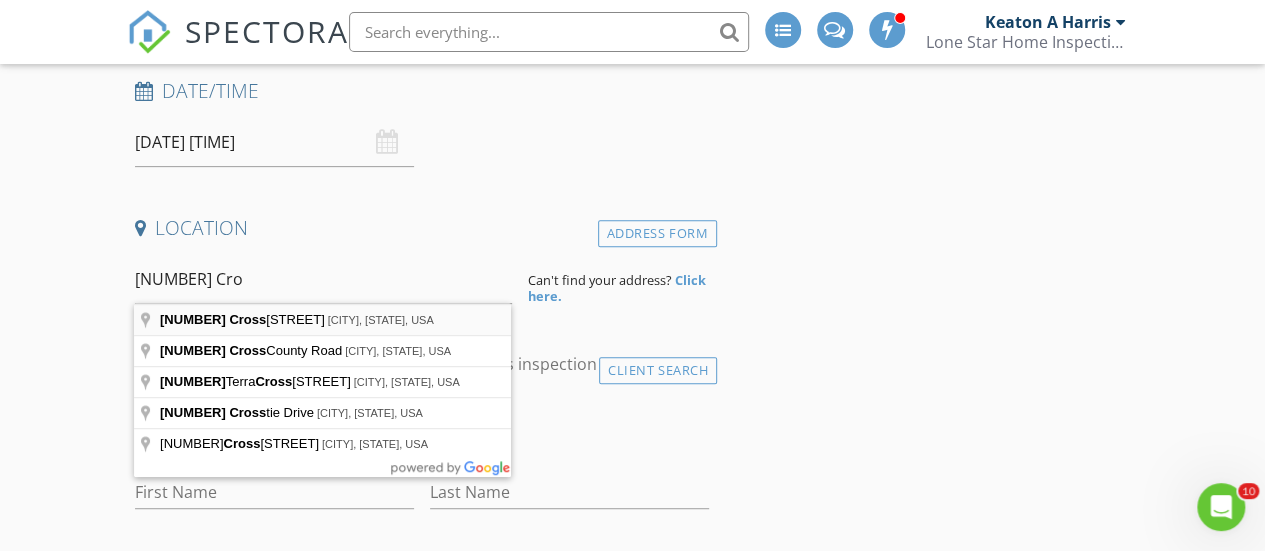 type on "13811 Crosshaven Drive, Houston, TX, USA" 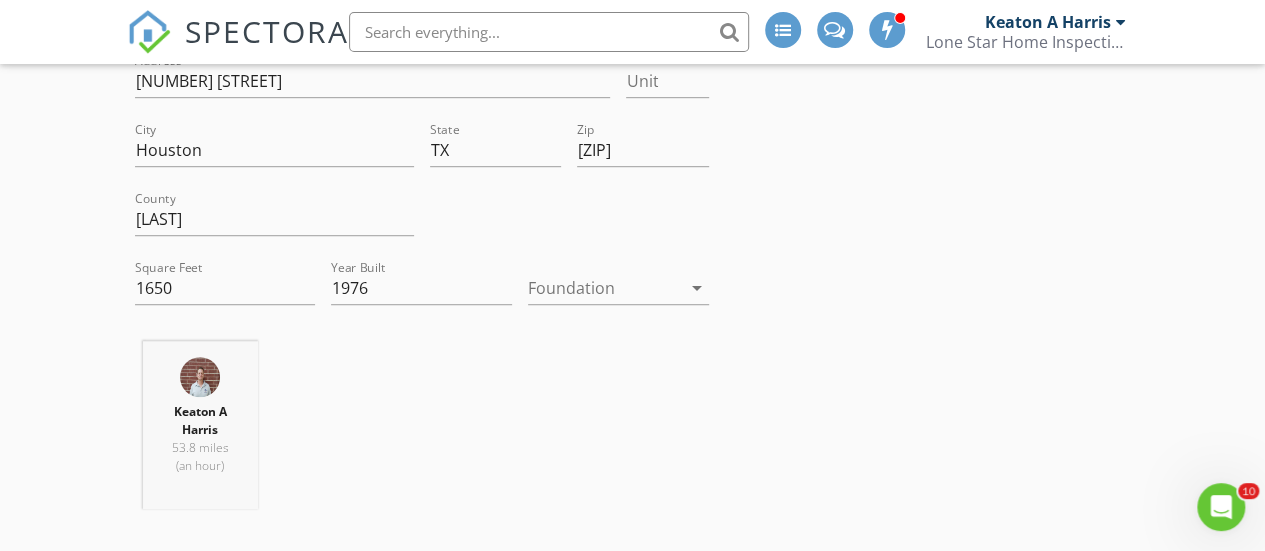 scroll, scrollTop: 565, scrollLeft: 0, axis: vertical 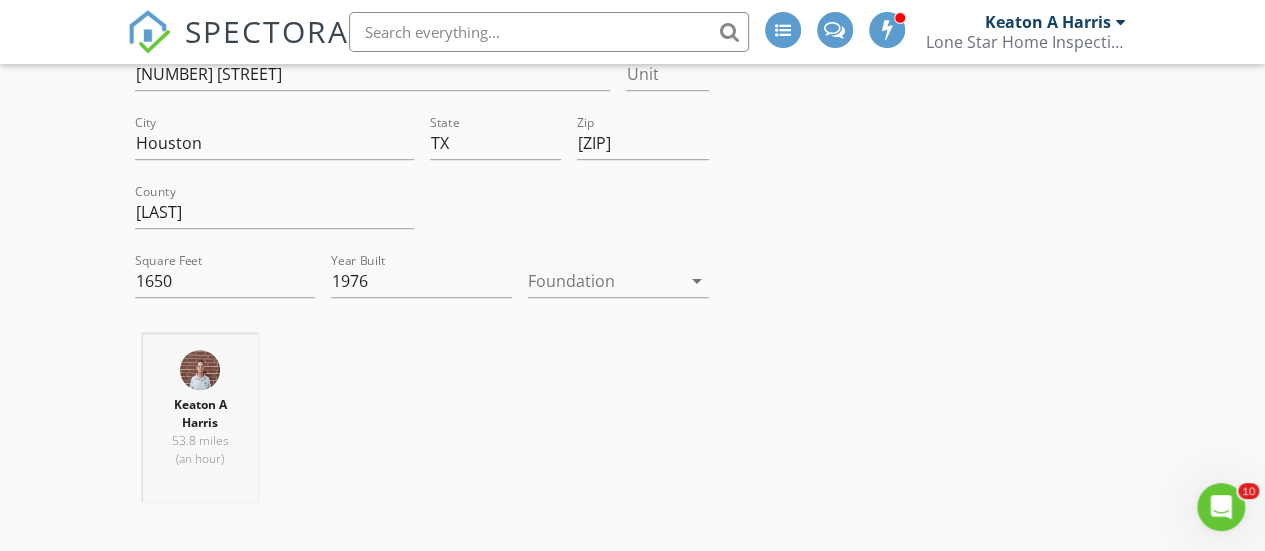 click on "Foundation arrow_drop_down" at bounding box center (618, 281) 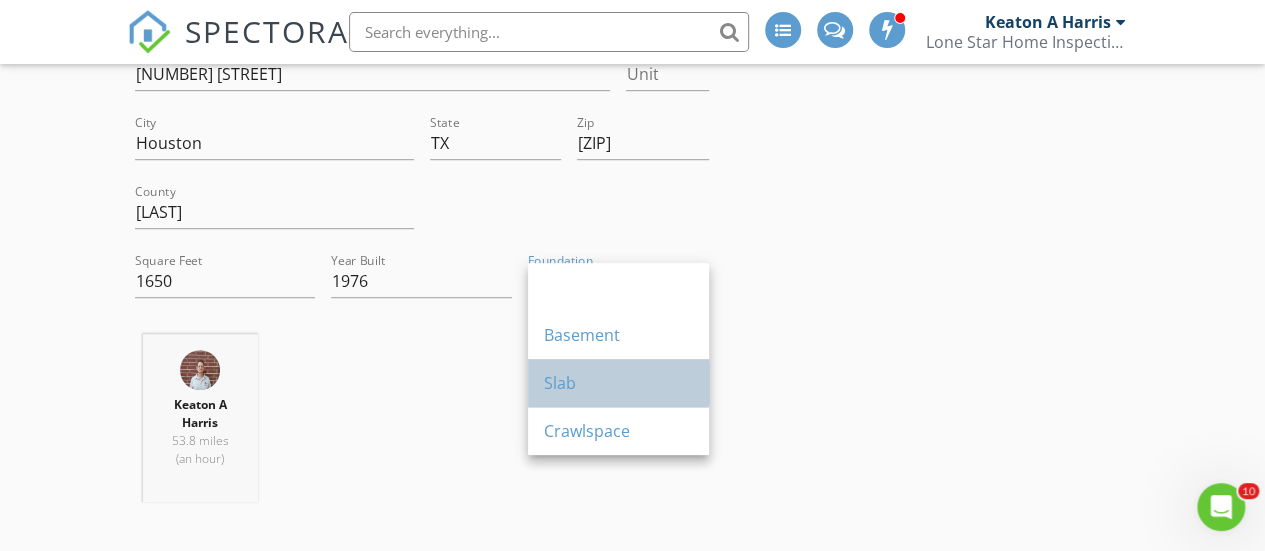 click on "Slab" at bounding box center [618, 383] 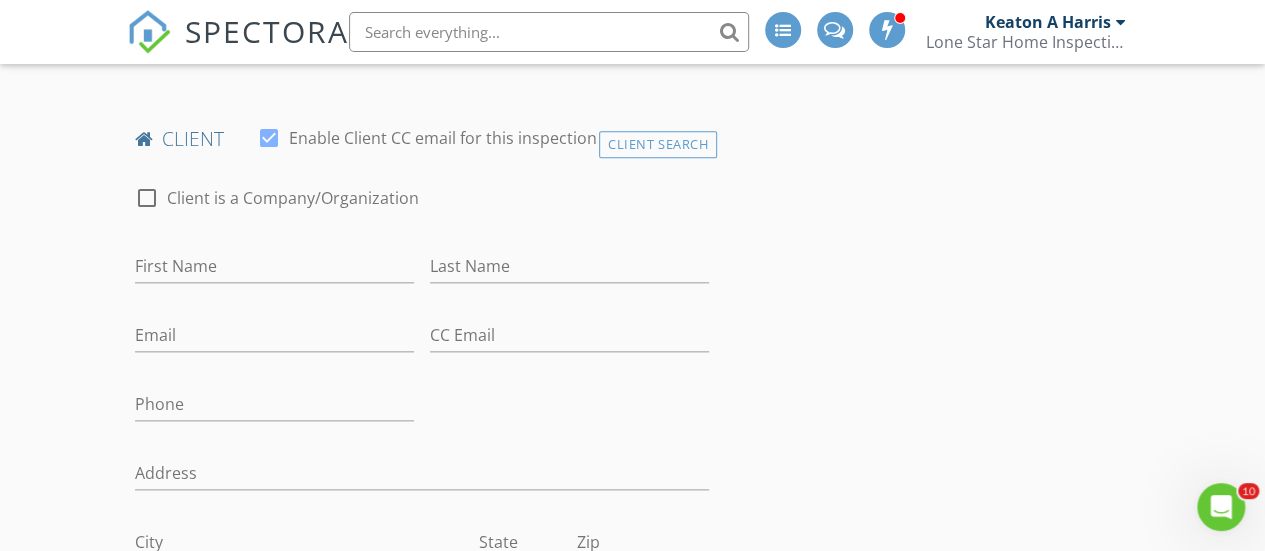 scroll, scrollTop: 1022, scrollLeft: 0, axis: vertical 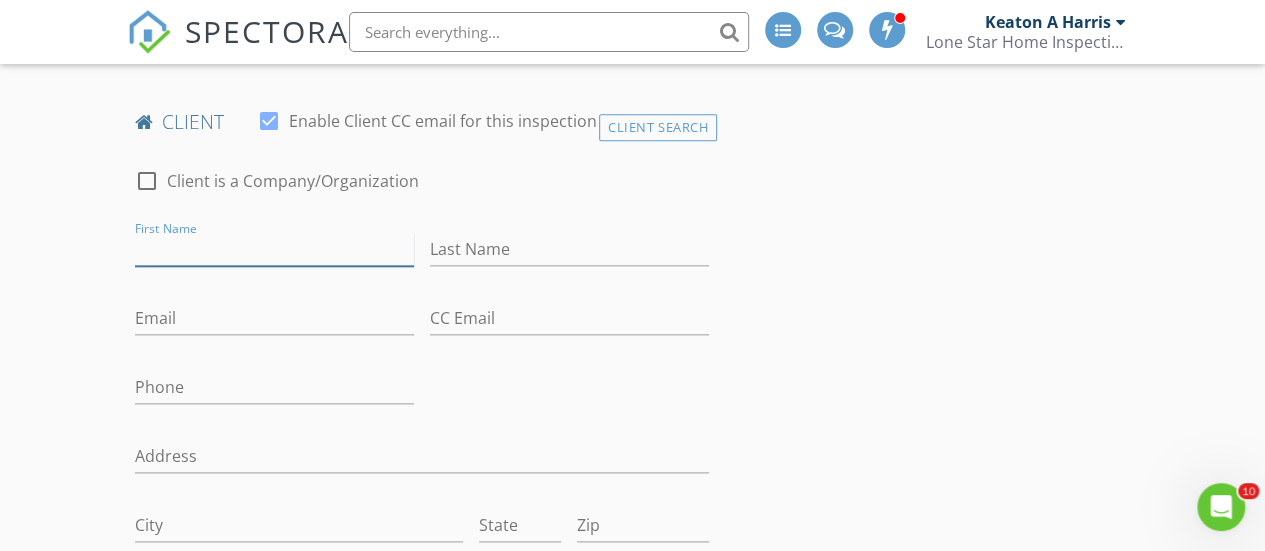 click on "First Name" at bounding box center (274, 249) 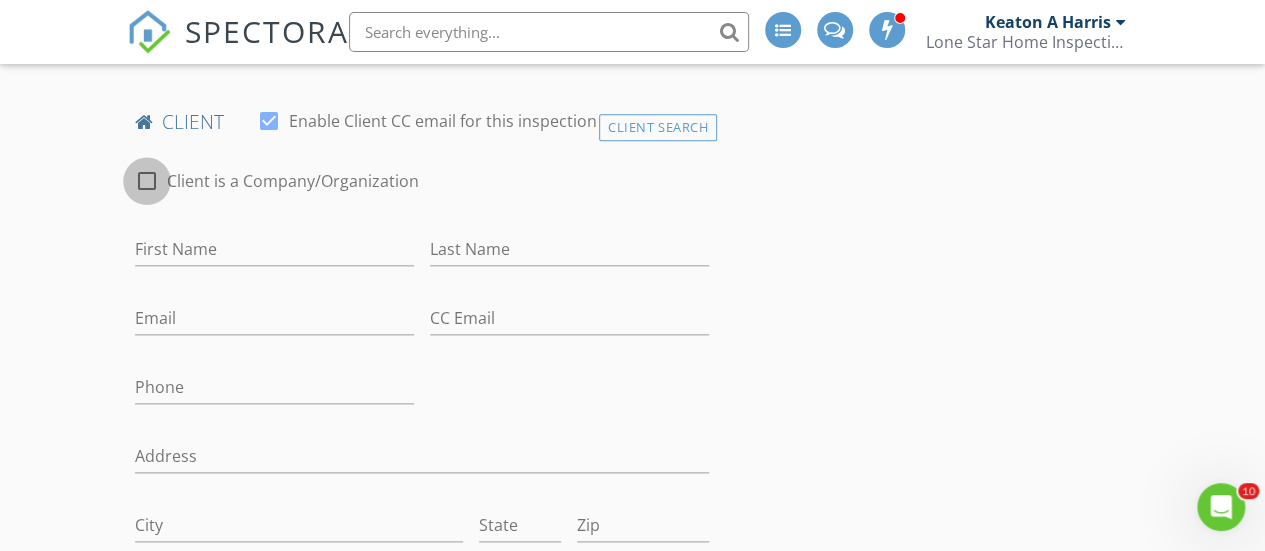 click at bounding box center [147, 181] 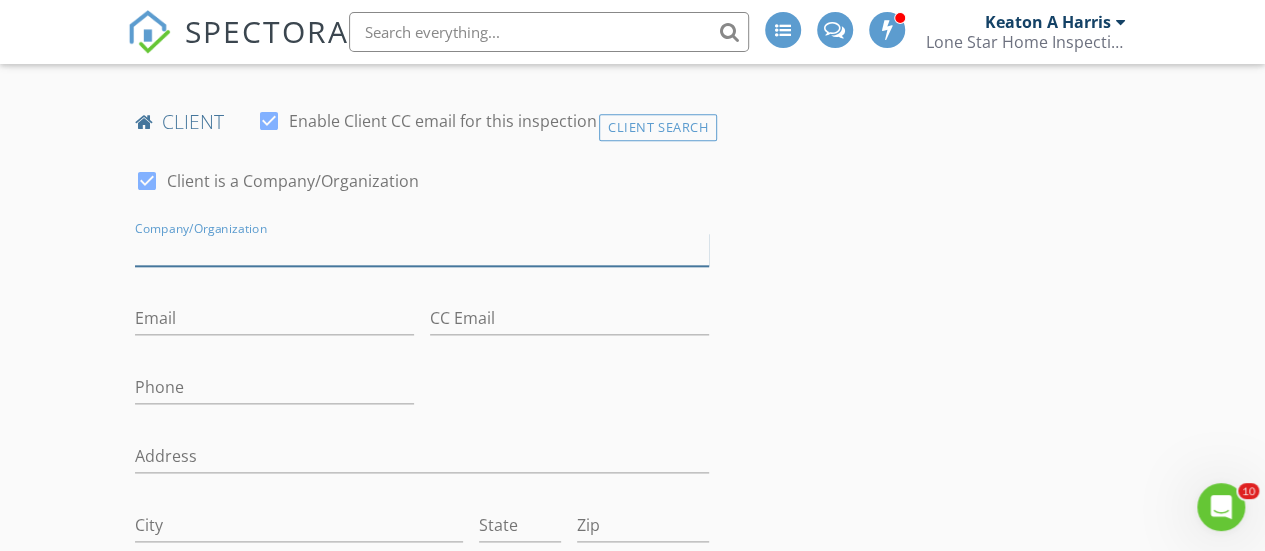 click on "Enable Client CC email for this inspection" at bounding box center (422, 249) 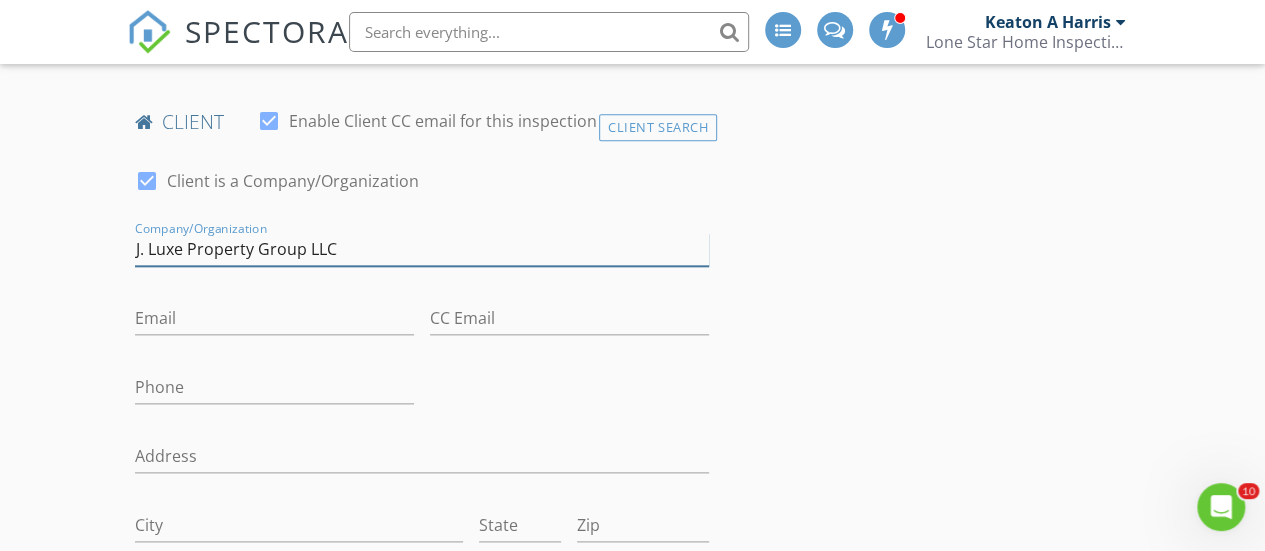 type on "J. Luxe Property Group LLC" 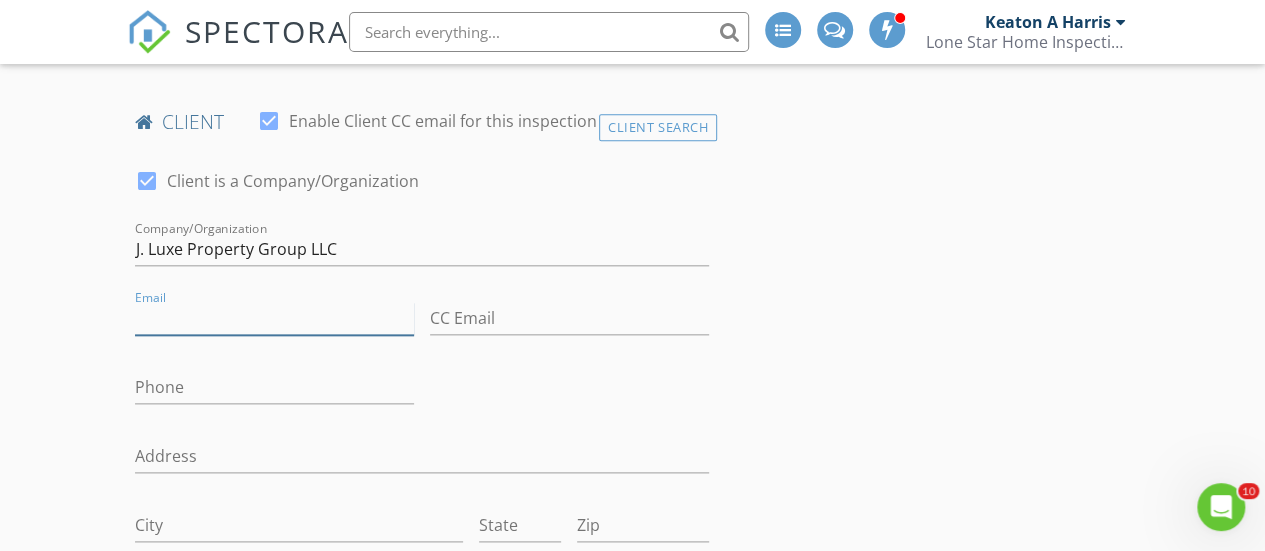 click on "Email" at bounding box center [274, 318] 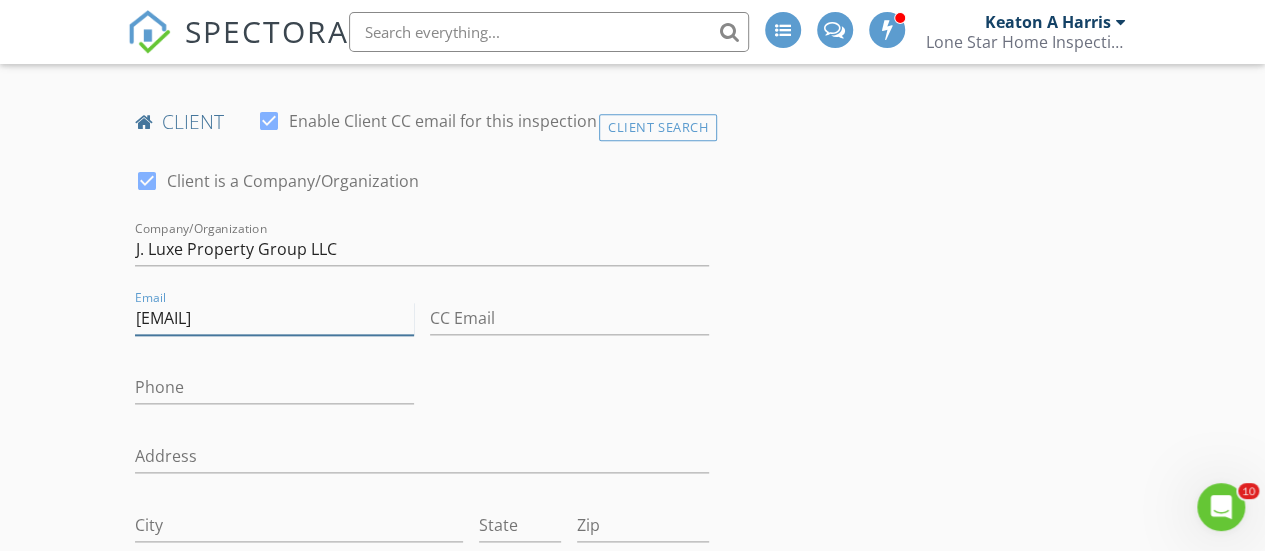 type on "jluxeproperygroup@[EXAMPLE_DOMAIN]" 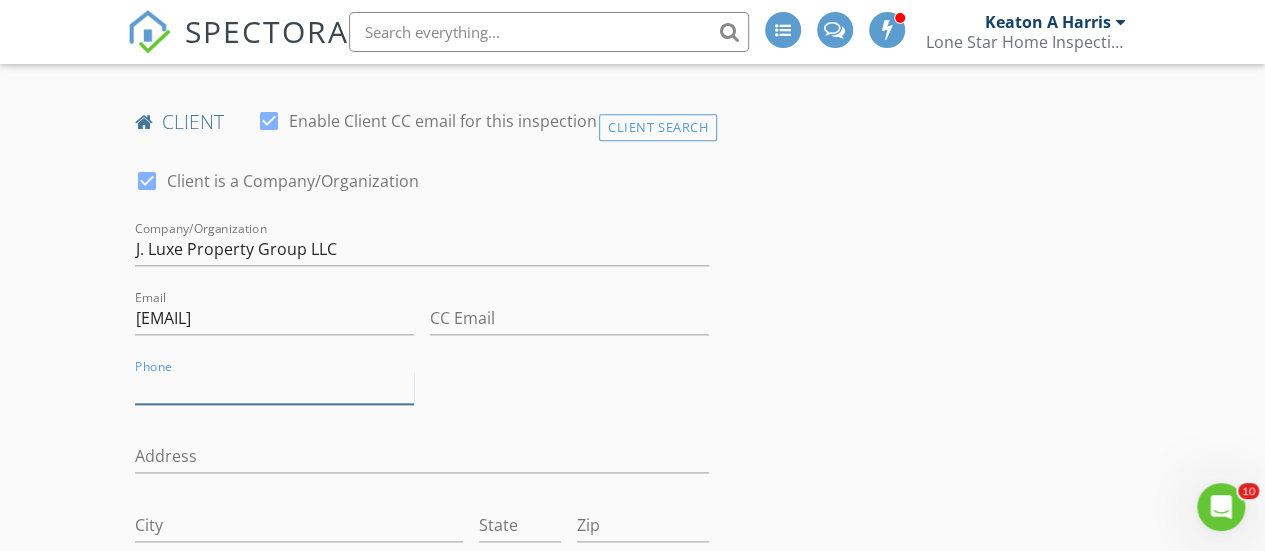 click on "Phone" at bounding box center (274, 387) 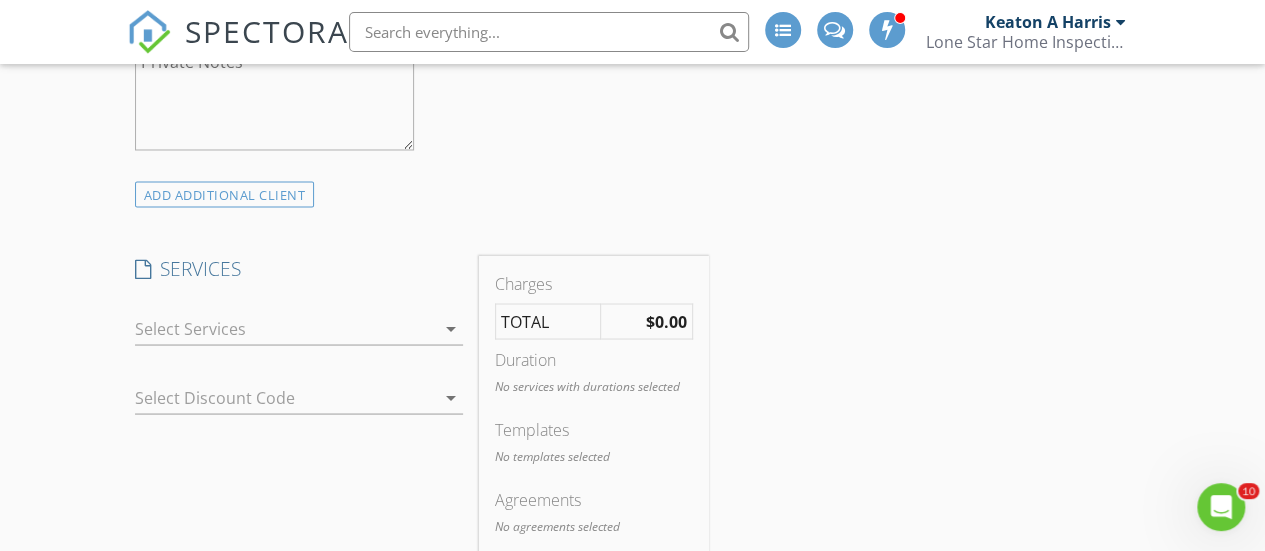 scroll, scrollTop: 1728, scrollLeft: 0, axis: vertical 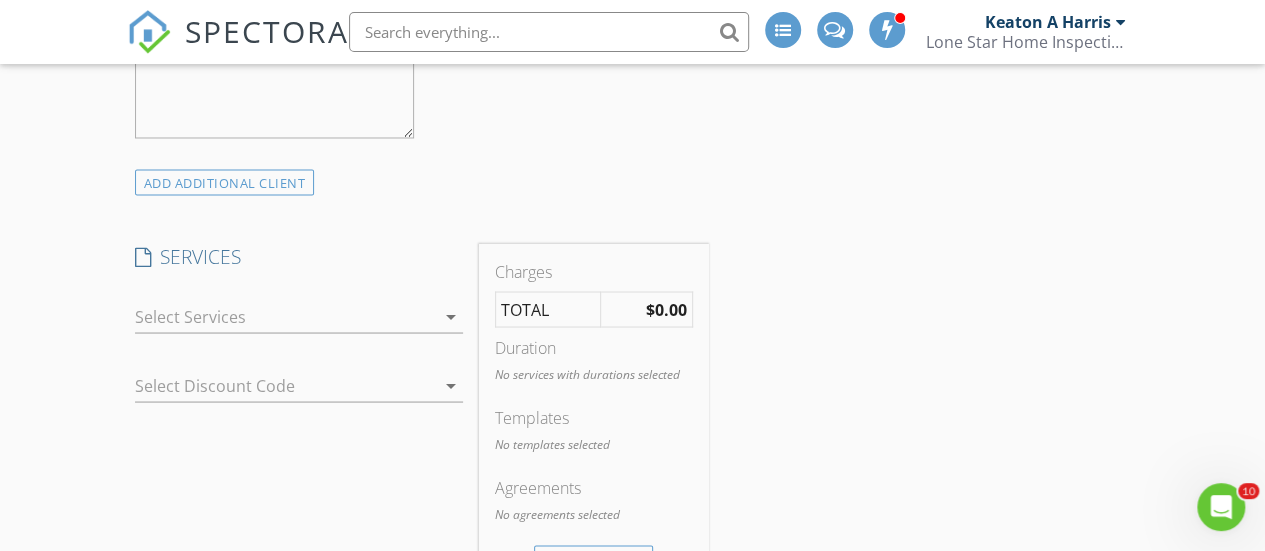 type on "[PHONE]" 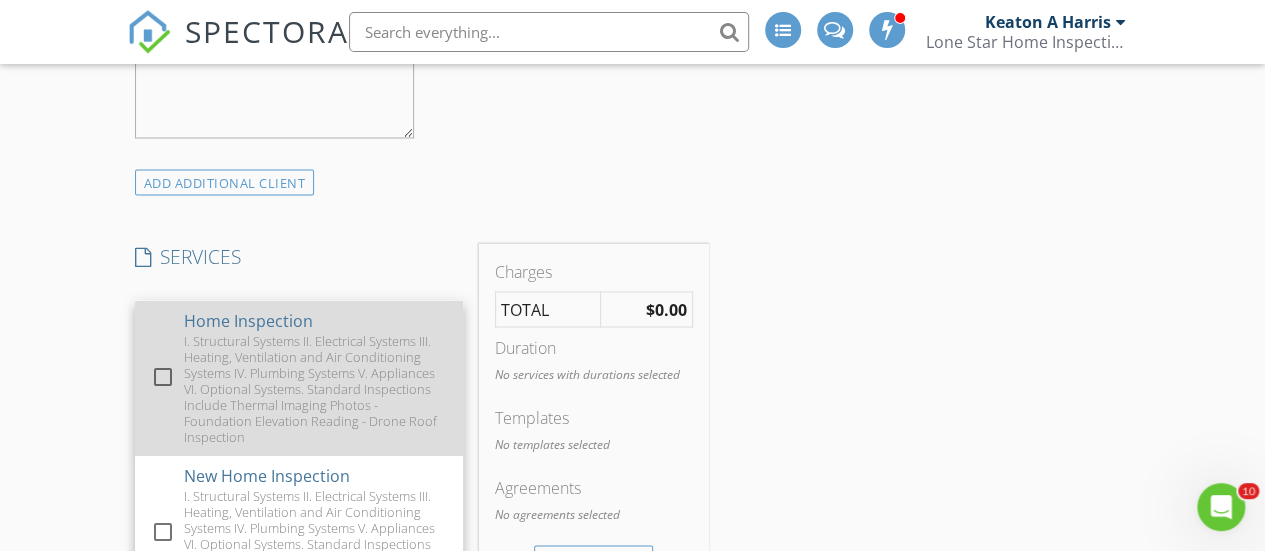 click at bounding box center (163, 376) 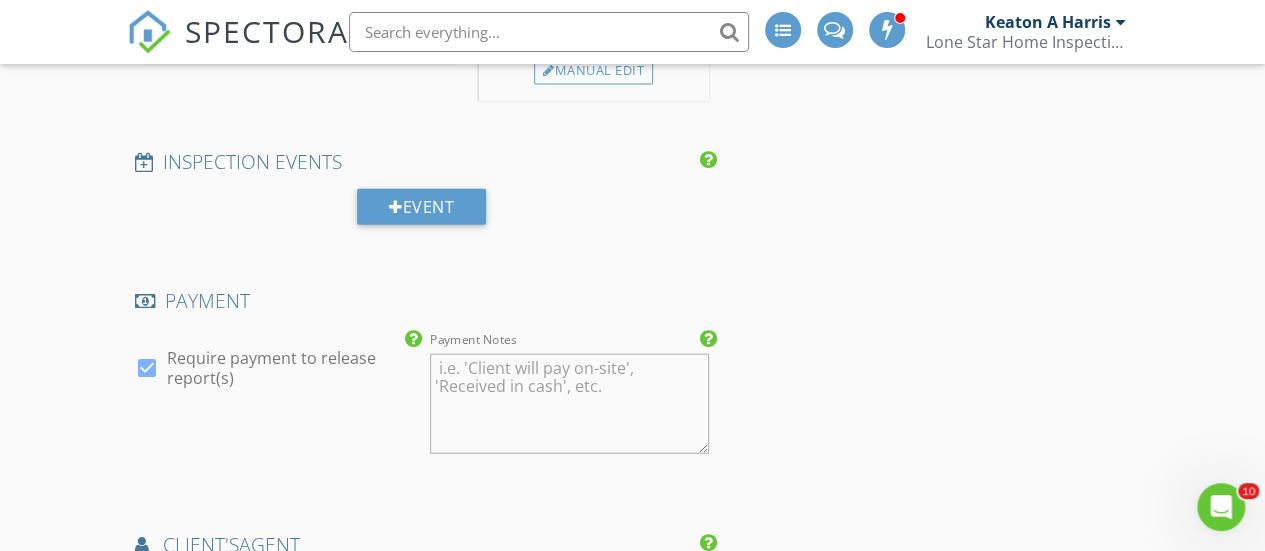 scroll, scrollTop: 2296, scrollLeft: 0, axis: vertical 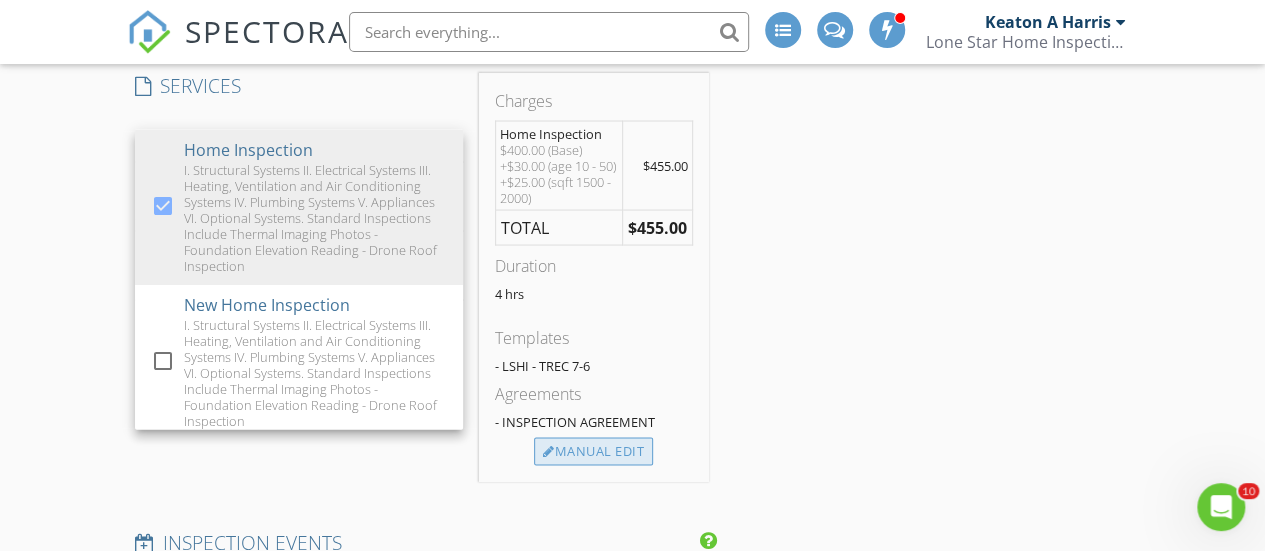 click on "Manual Edit" at bounding box center (593, 452) 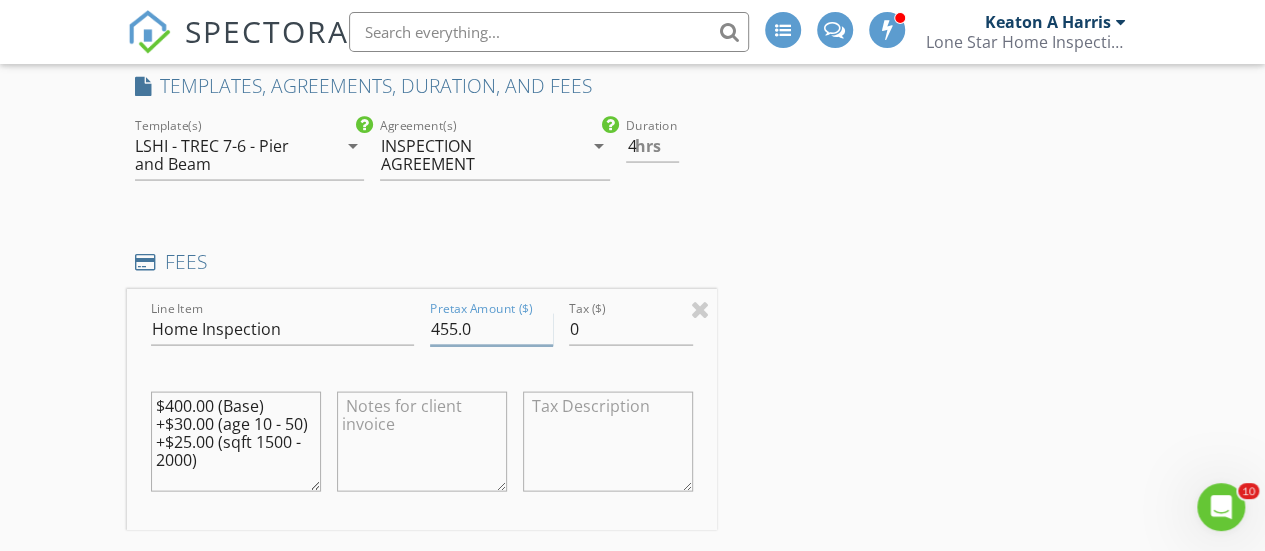 click on "455.0" at bounding box center [492, 329] 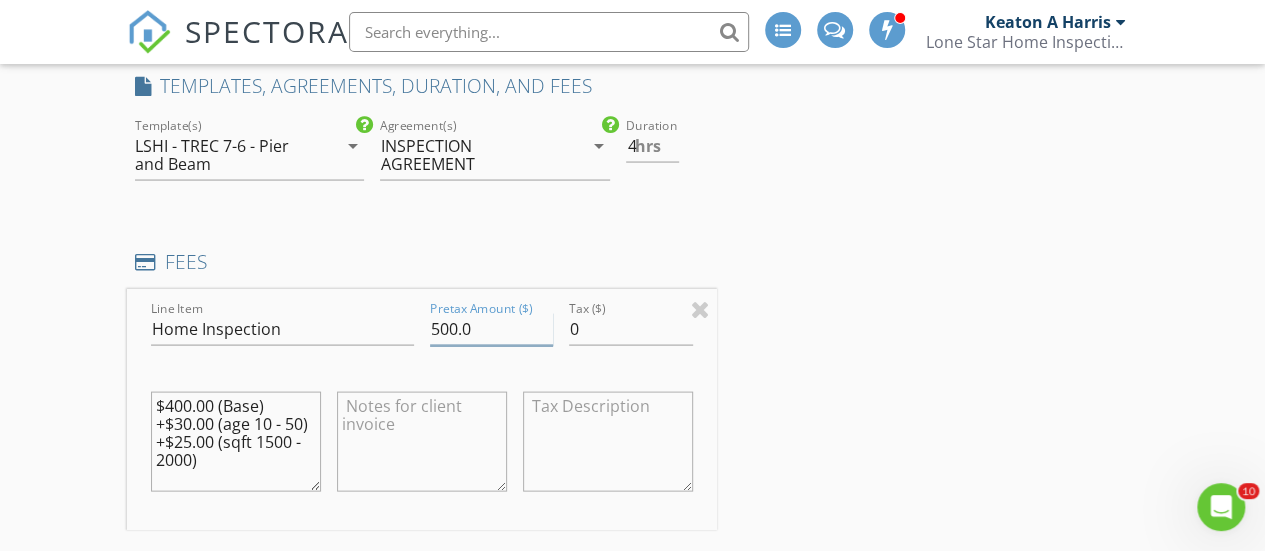 type on "500.0" 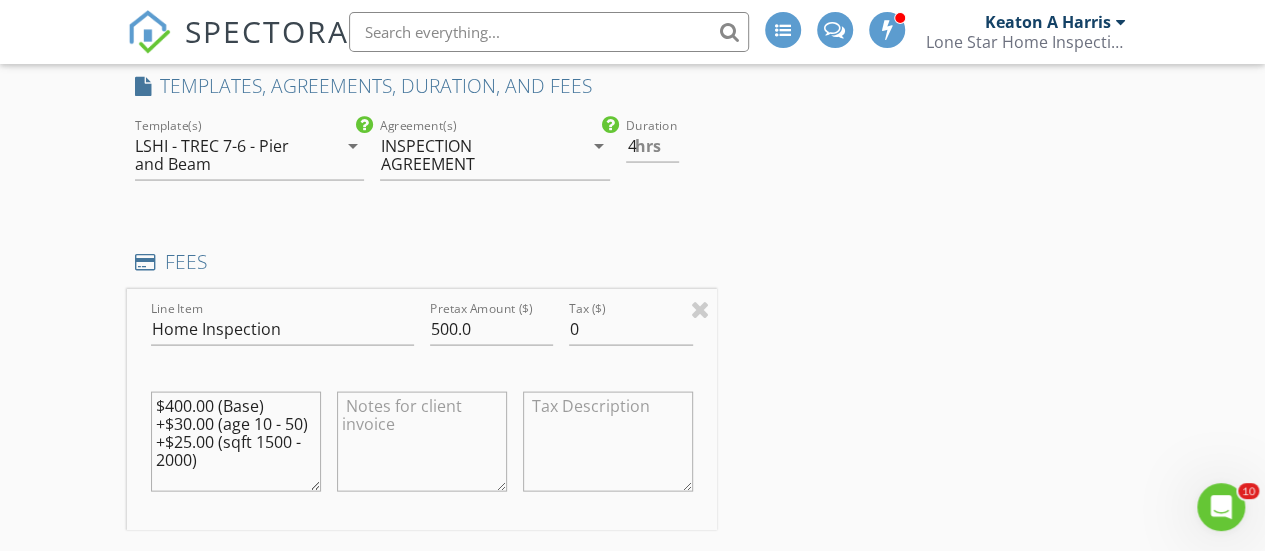 click on "$400.00 (Base)
+$30.00 (age 10 - 50)
+$25.00 (sqft 1500 - 2000)" at bounding box center [236, 442] 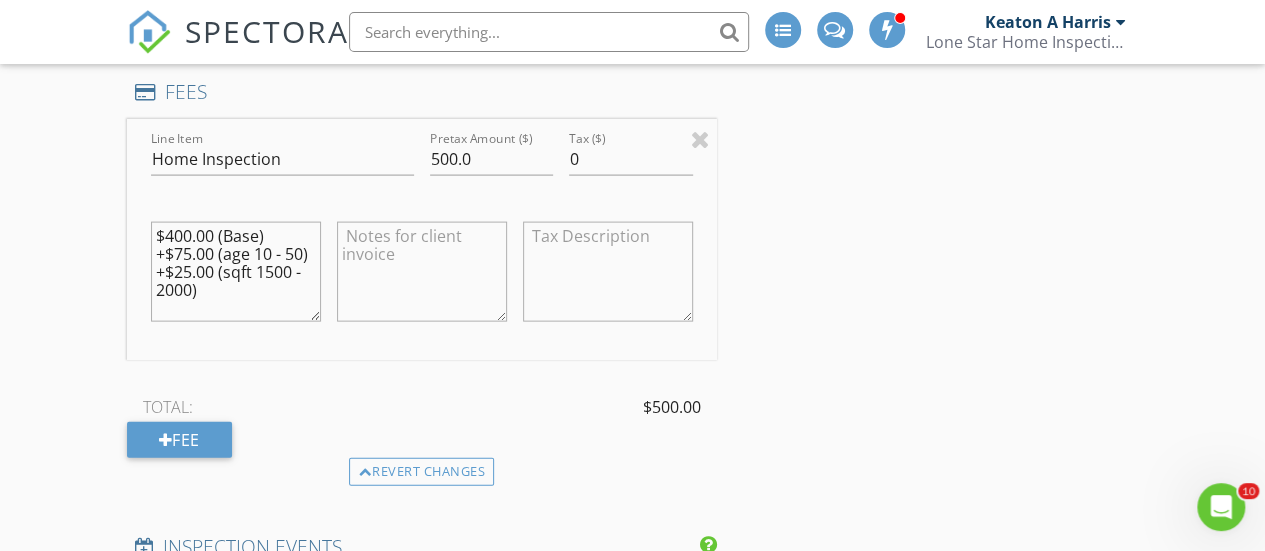scroll, scrollTop: 2098, scrollLeft: 0, axis: vertical 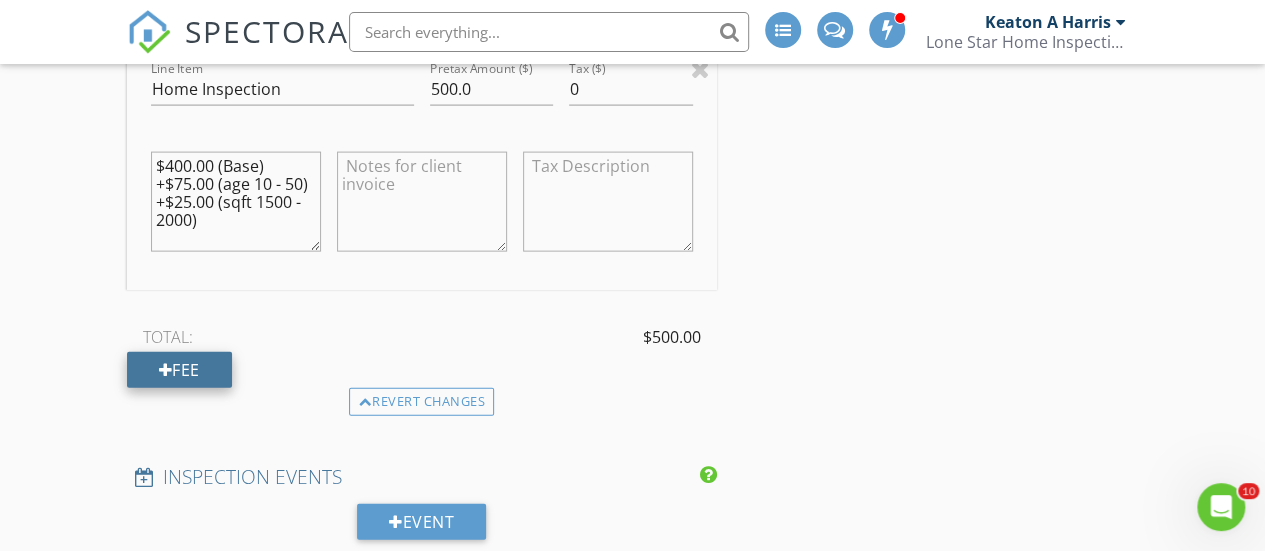 type on "$400.00 (Base)
+$75.00 (age 10 - 50)
+$25.00 (sqft 1500 - 2000)" 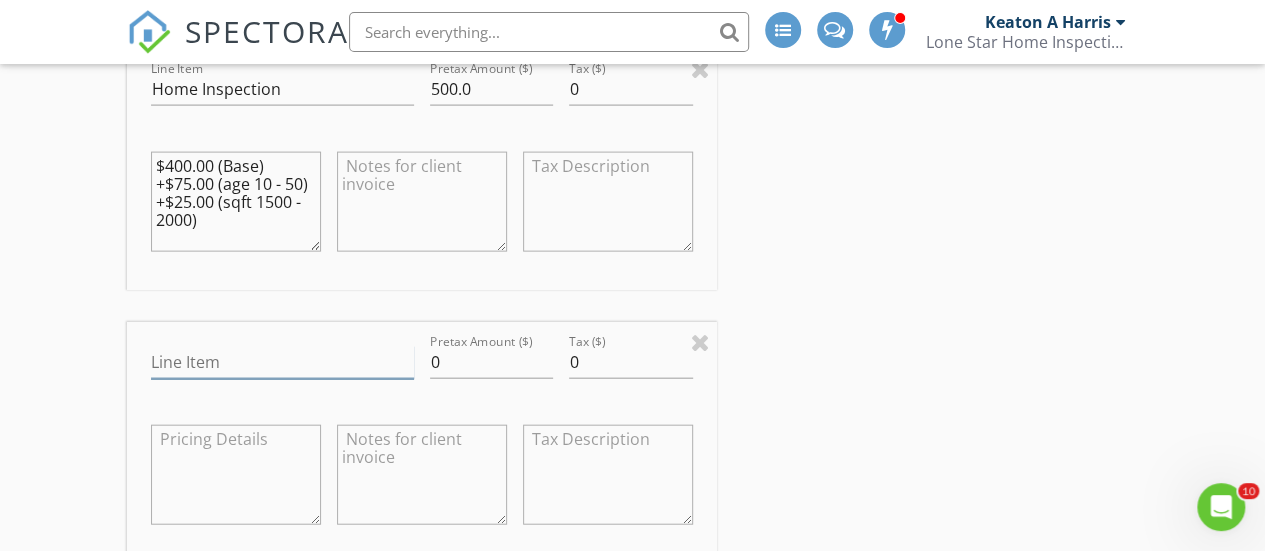click on "Line Item" at bounding box center (282, 362) 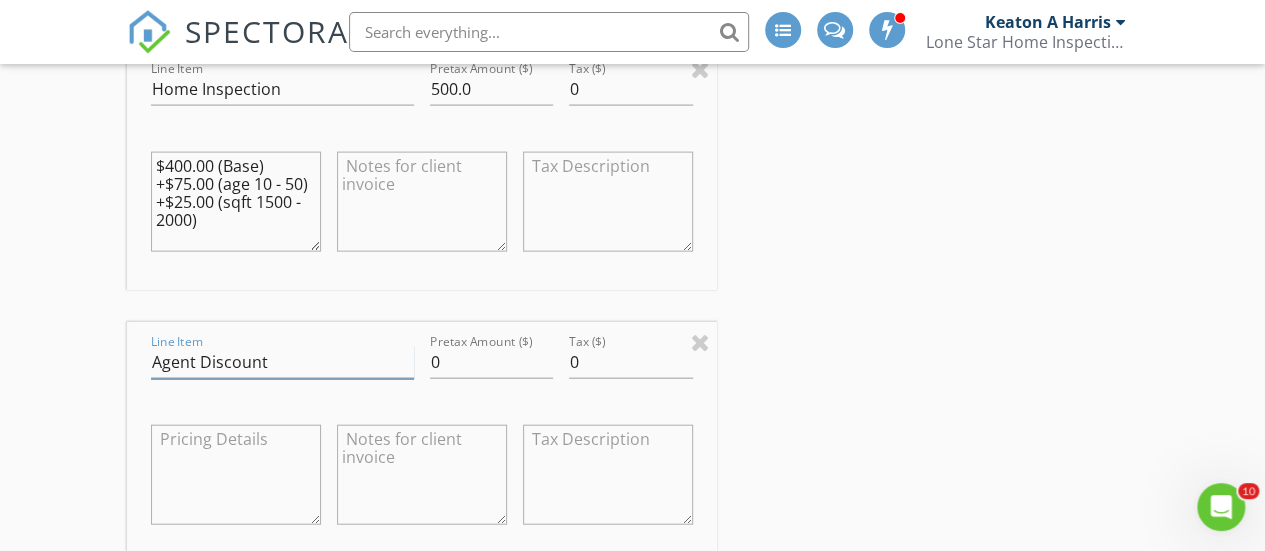 type on "Agent Discount" 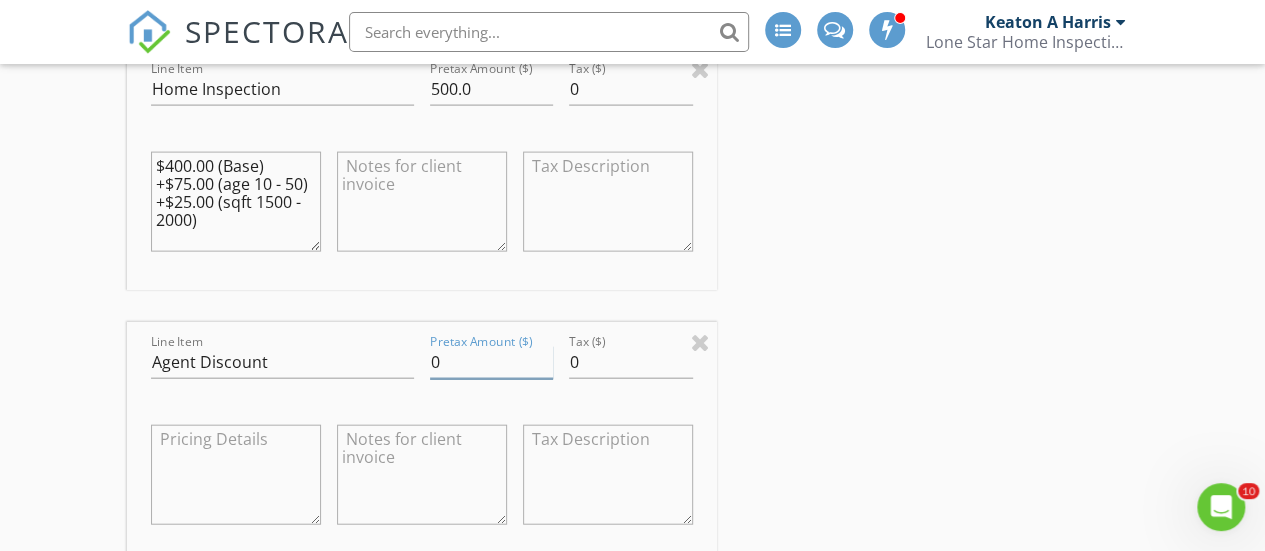 click on "0" at bounding box center [492, 362] 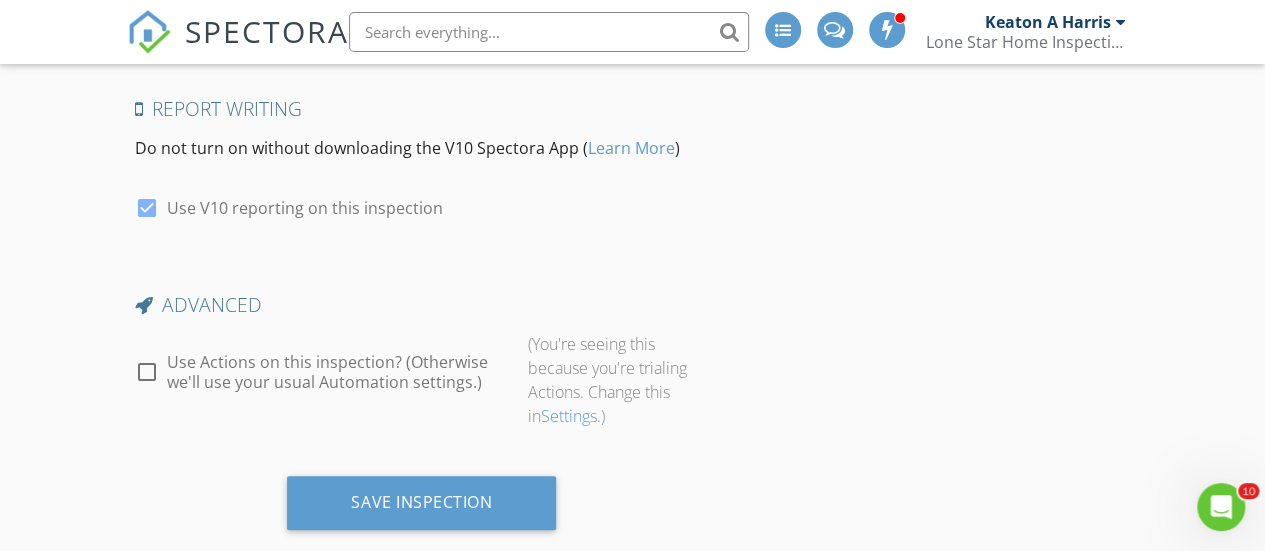 scroll, scrollTop: 4120, scrollLeft: 0, axis: vertical 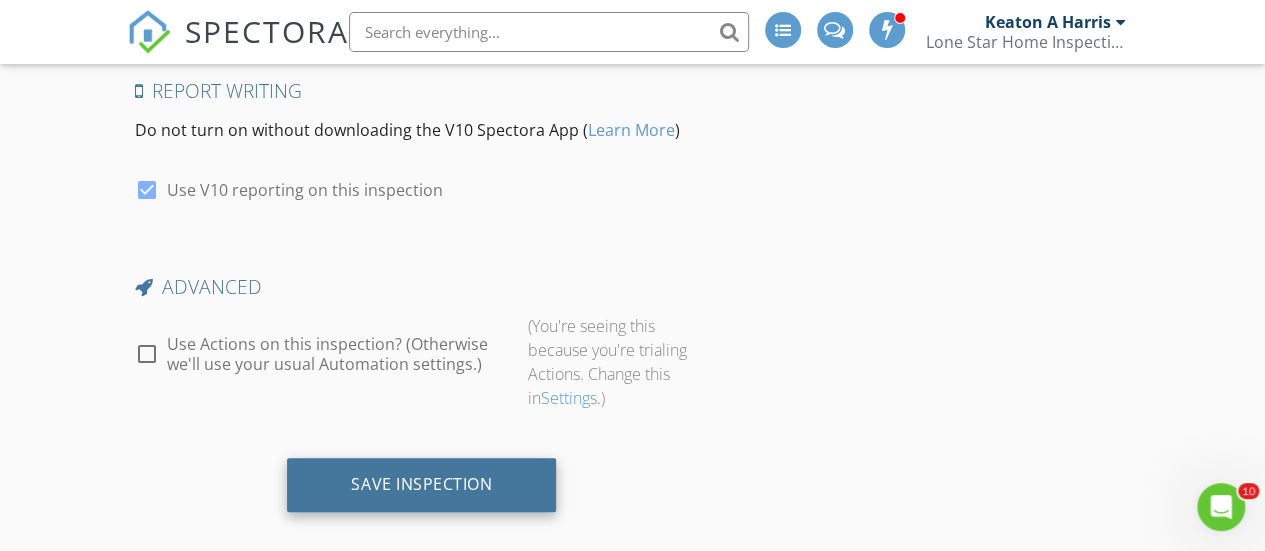 type on "-70" 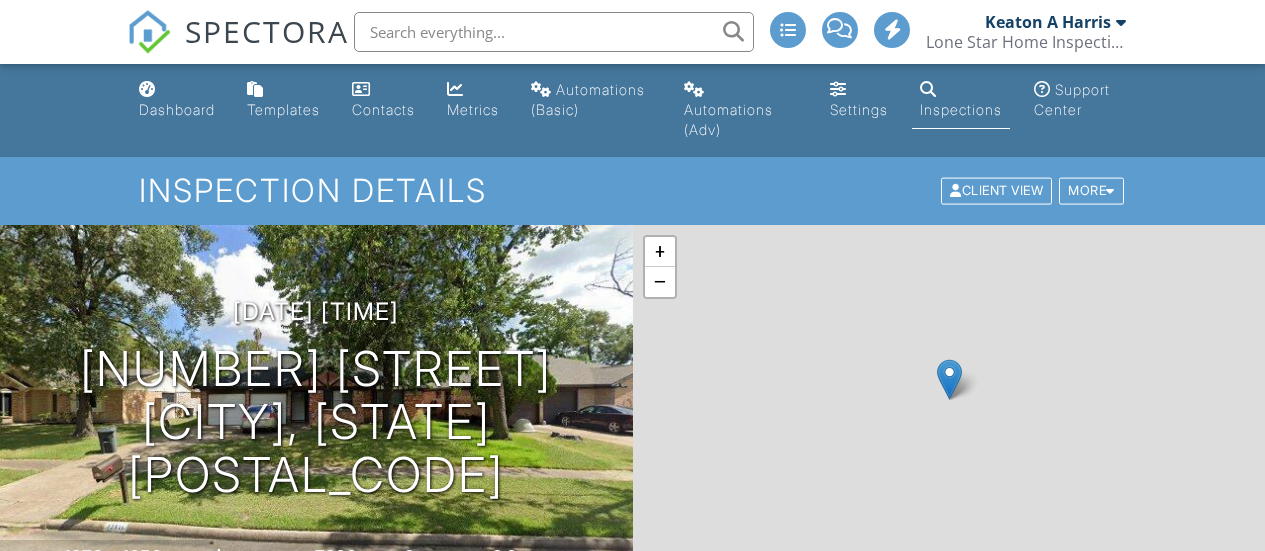 scroll, scrollTop: 0, scrollLeft: 0, axis: both 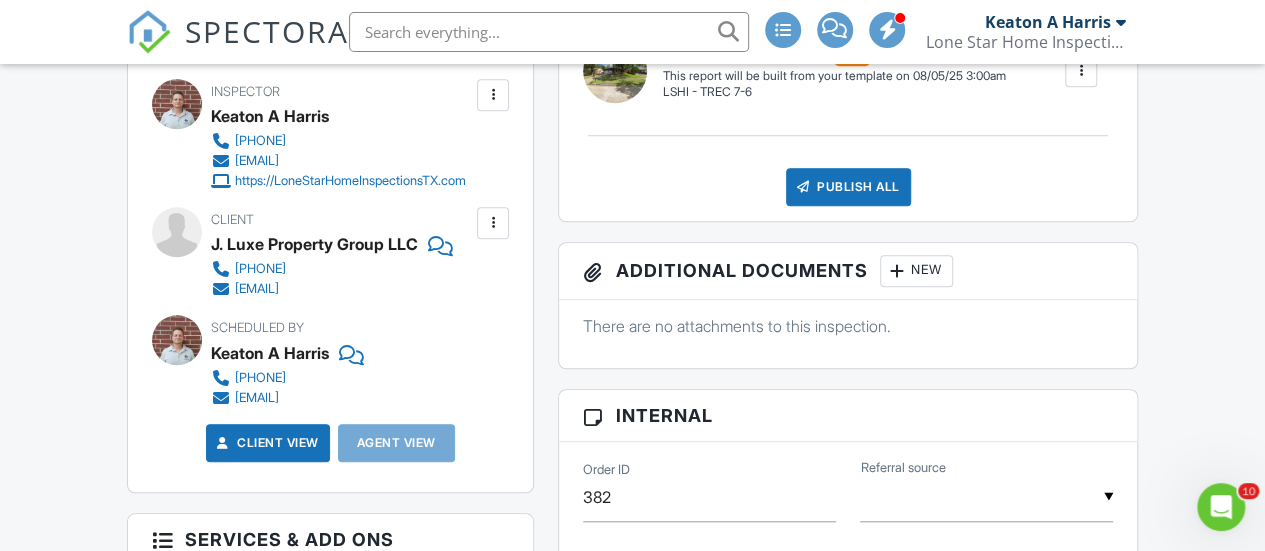 click at bounding box center (493, 223) 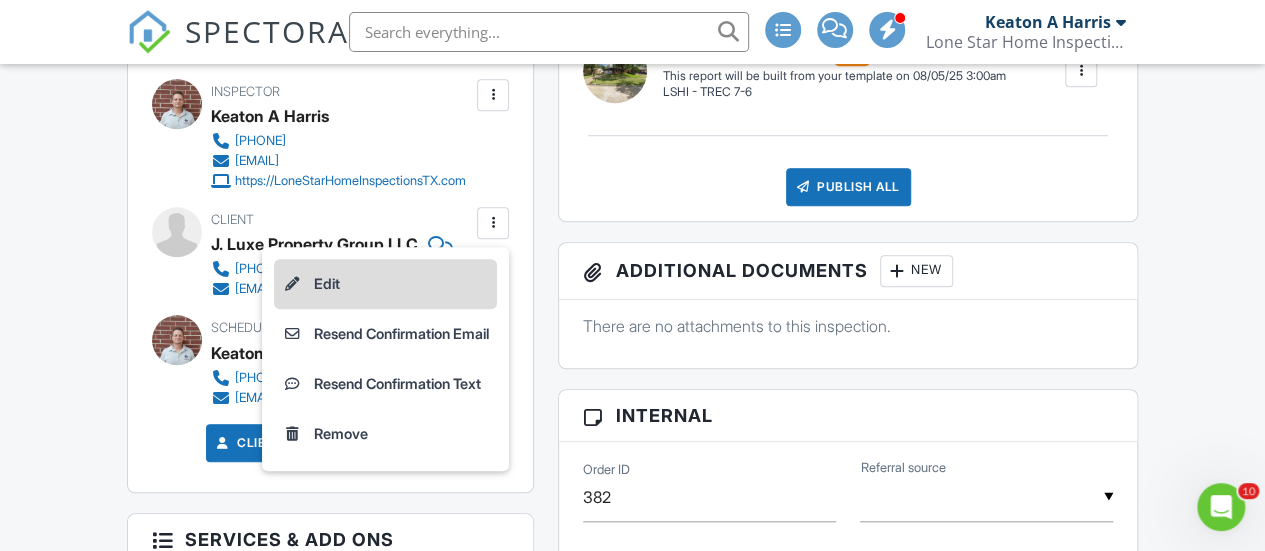 click on "Edit" at bounding box center (385, 284) 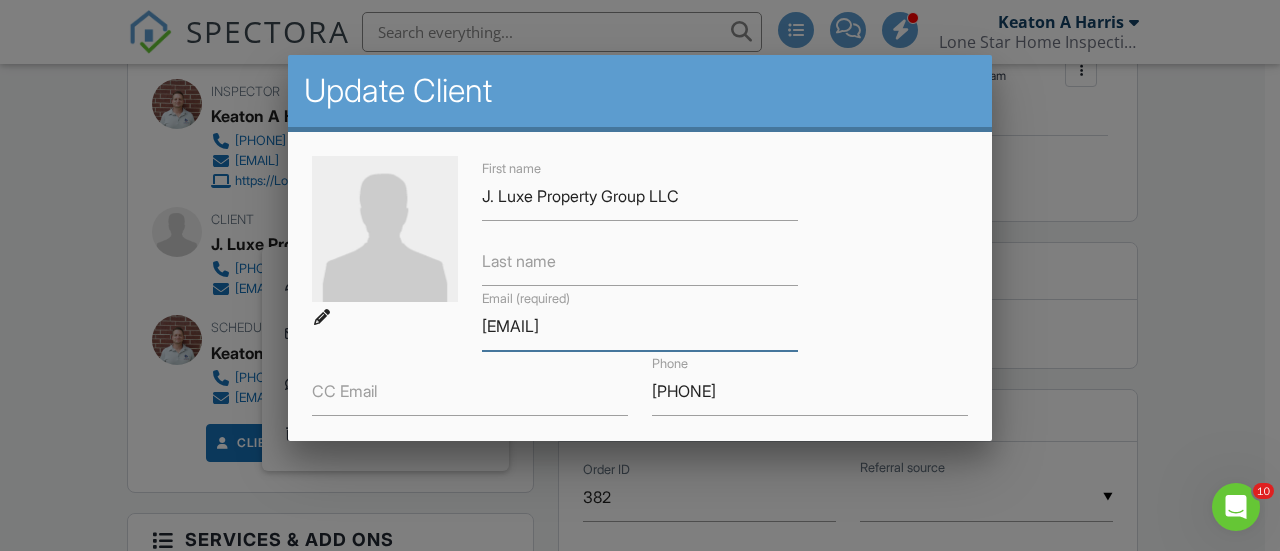 click on "[EMAIL]" at bounding box center [640, 326] 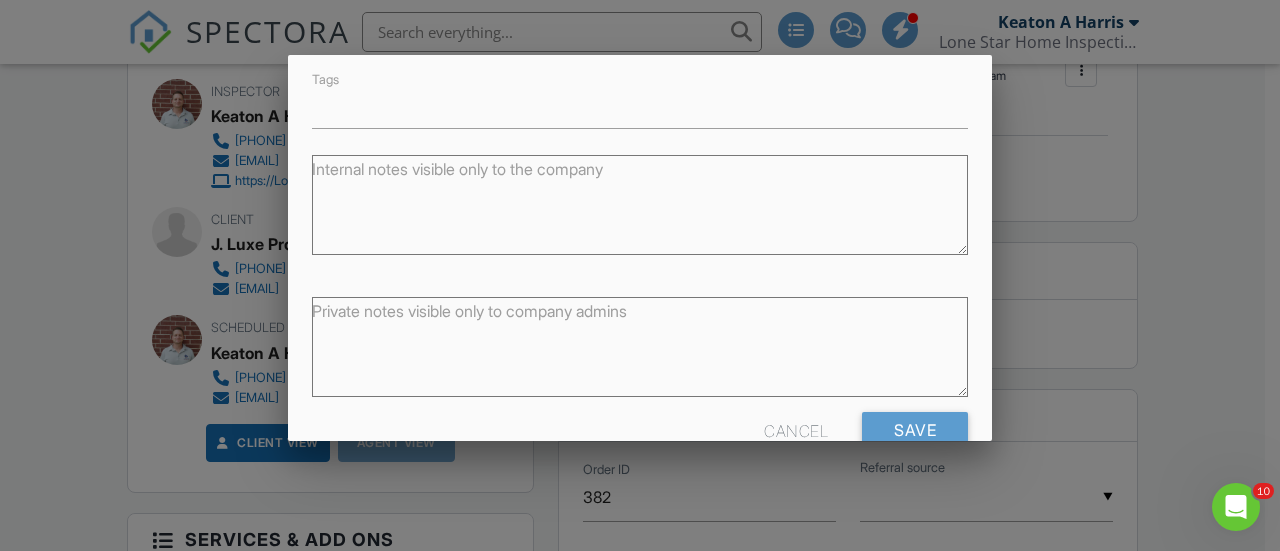 scroll, scrollTop: 542, scrollLeft: 0, axis: vertical 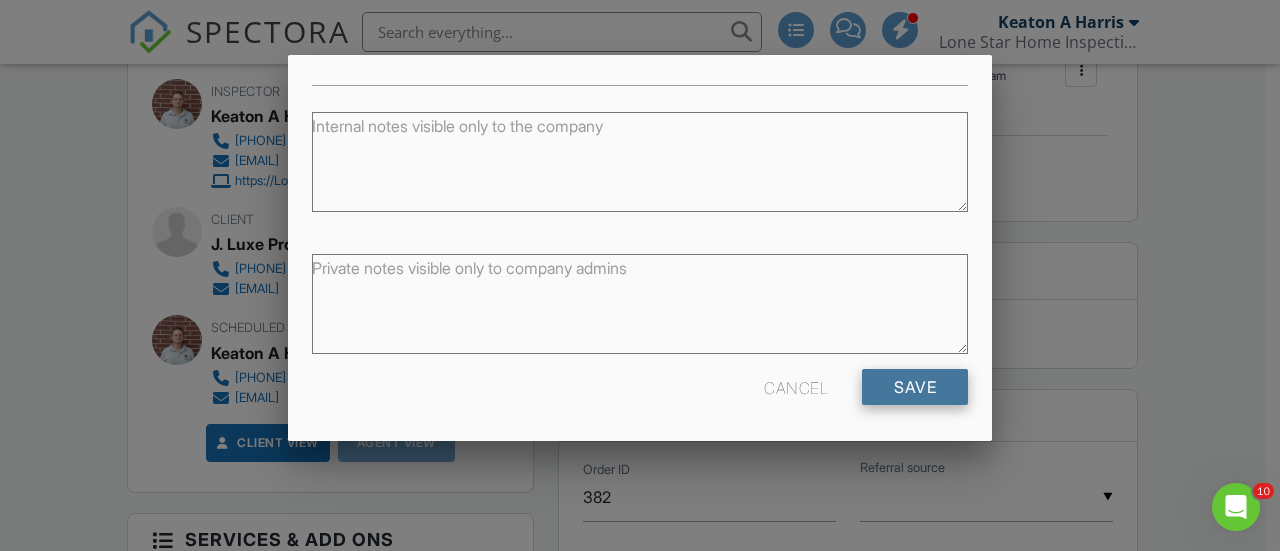 type on "jluxepropertygroup@gmail.com" 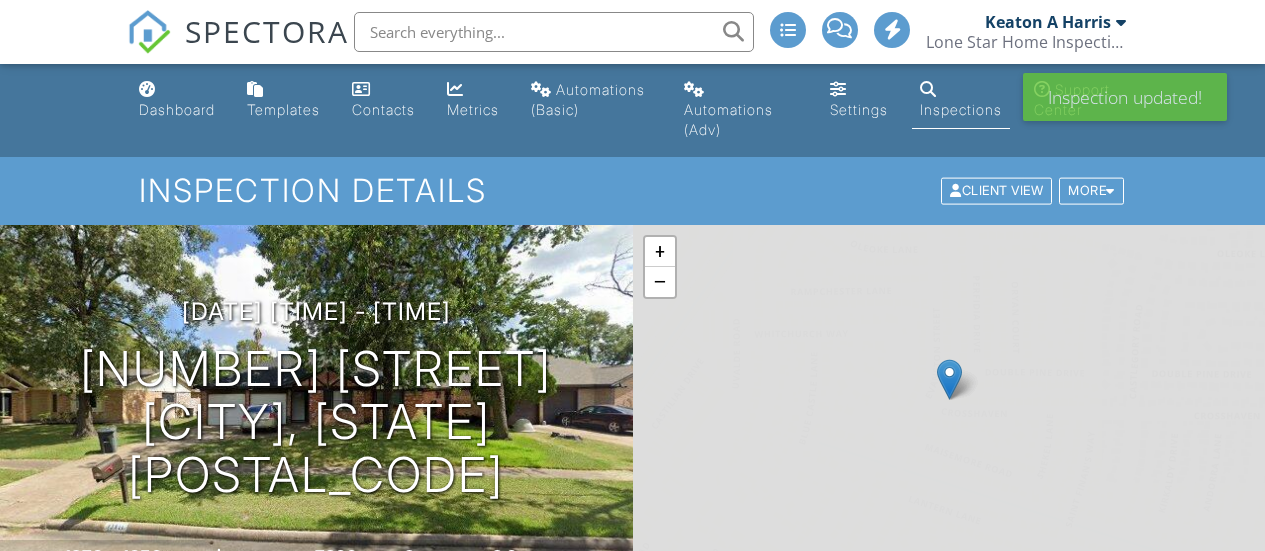 scroll, scrollTop: 0, scrollLeft: 0, axis: both 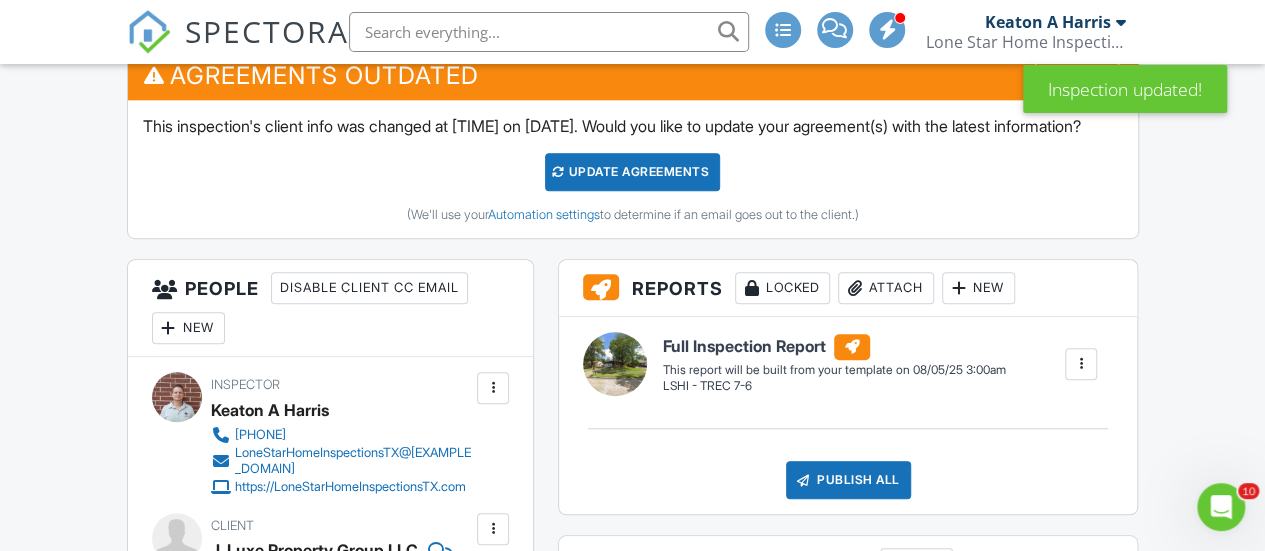 drag, startPoint x: 1270, startPoint y: 40, endPoint x: 1260, endPoint y: 136, distance: 96.519424 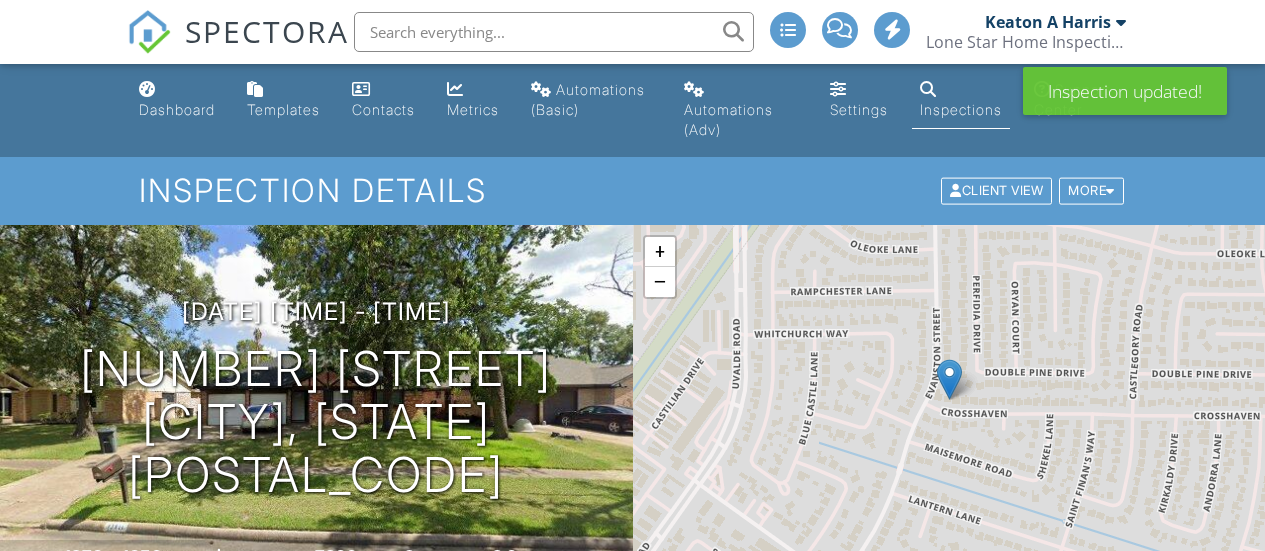scroll, scrollTop: 0, scrollLeft: 0, axis: both 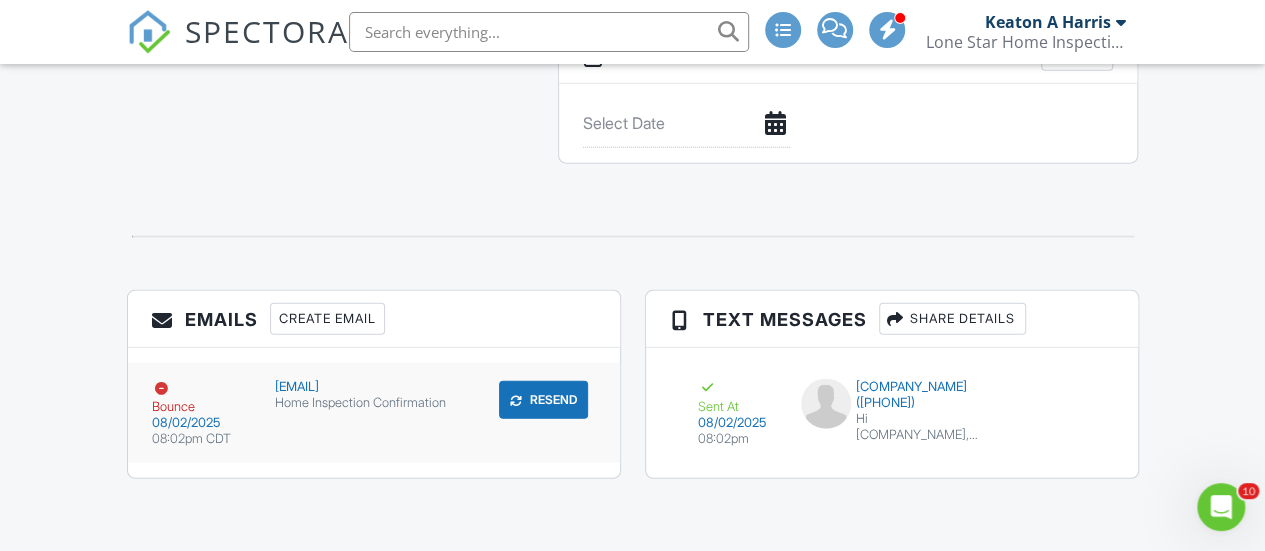 click on "Resend" at bounding box center [543, 400] 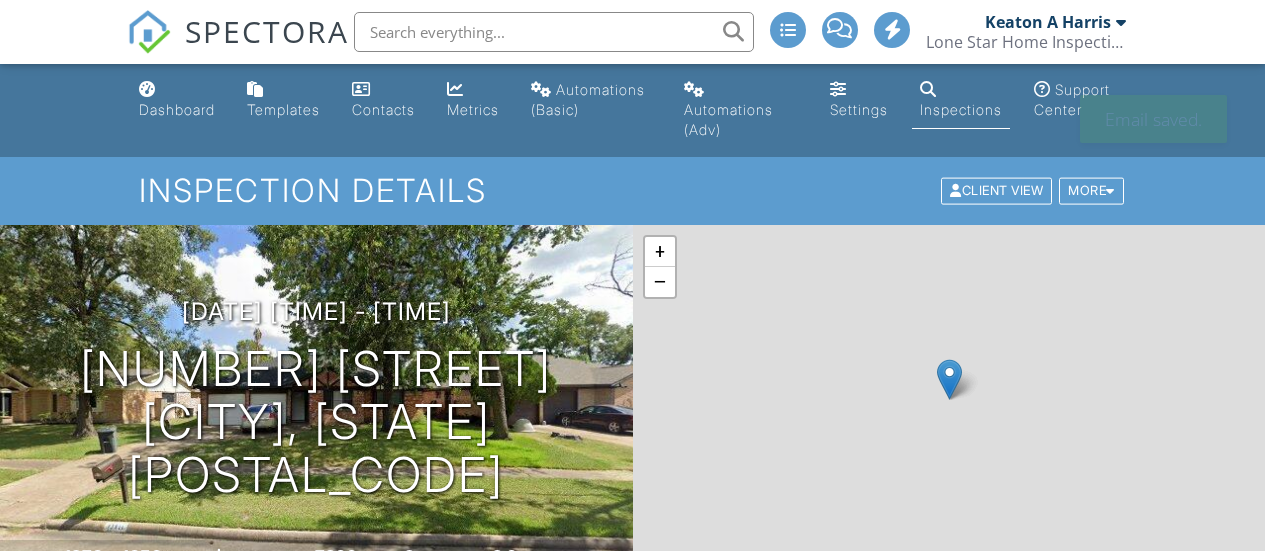 scroll, scrollTop: 0, scrollLeft: 0, axis: both 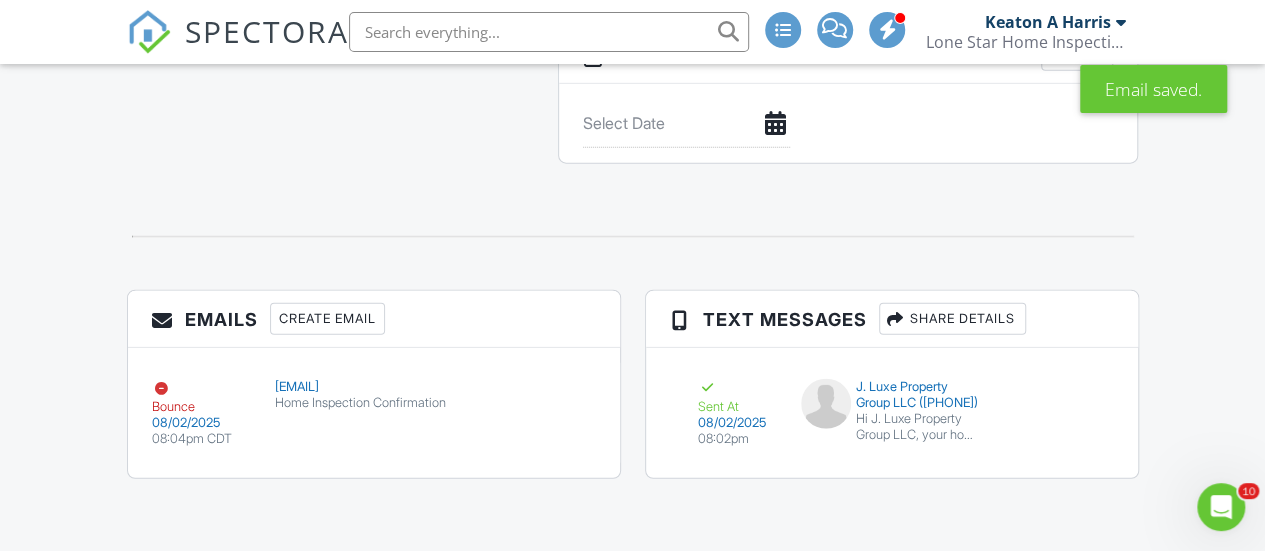 drag, startPoint x: 1274, startPoint y: 45, endPoint x: 1168, endPoint y: 479, distance: 446.7572 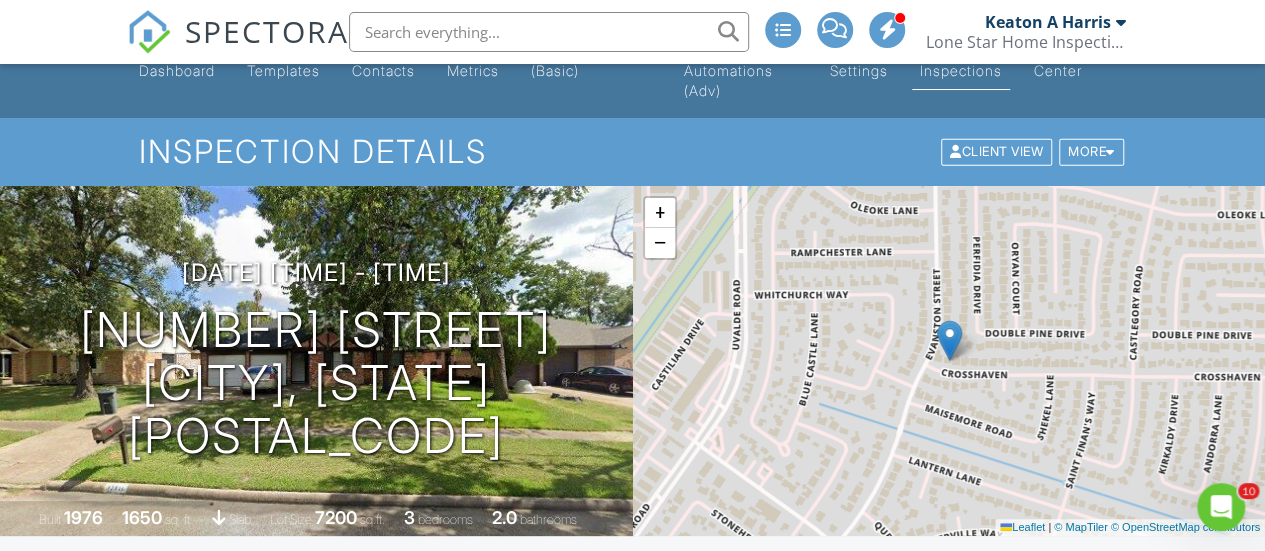scroll, scrollTop: 0, scrollLeft: 0, axis: both 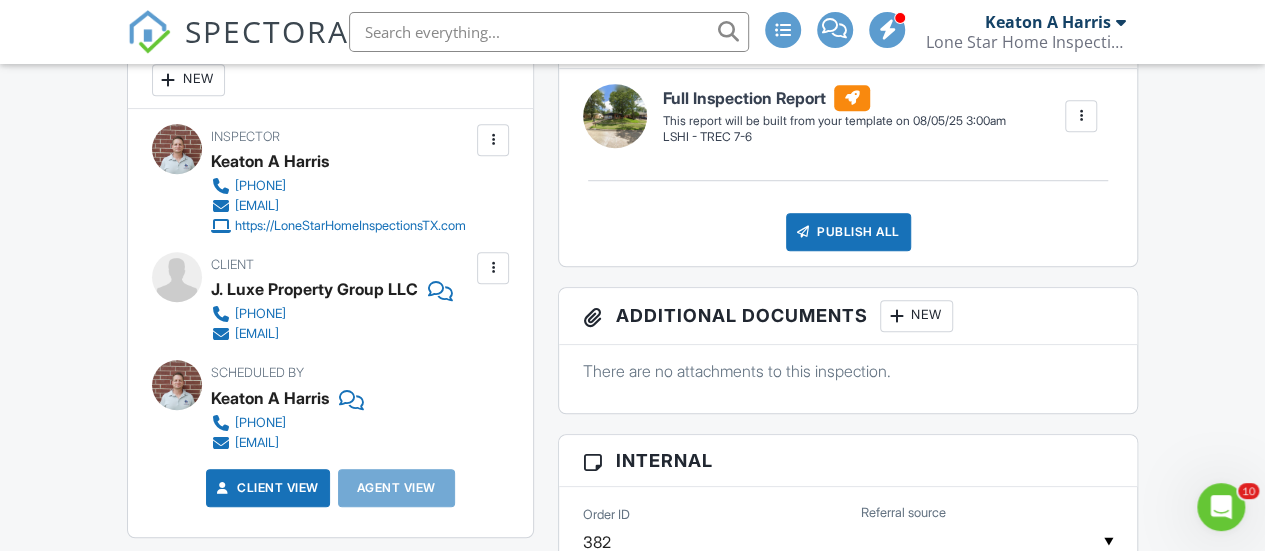 click at bounding box center [438, 289] 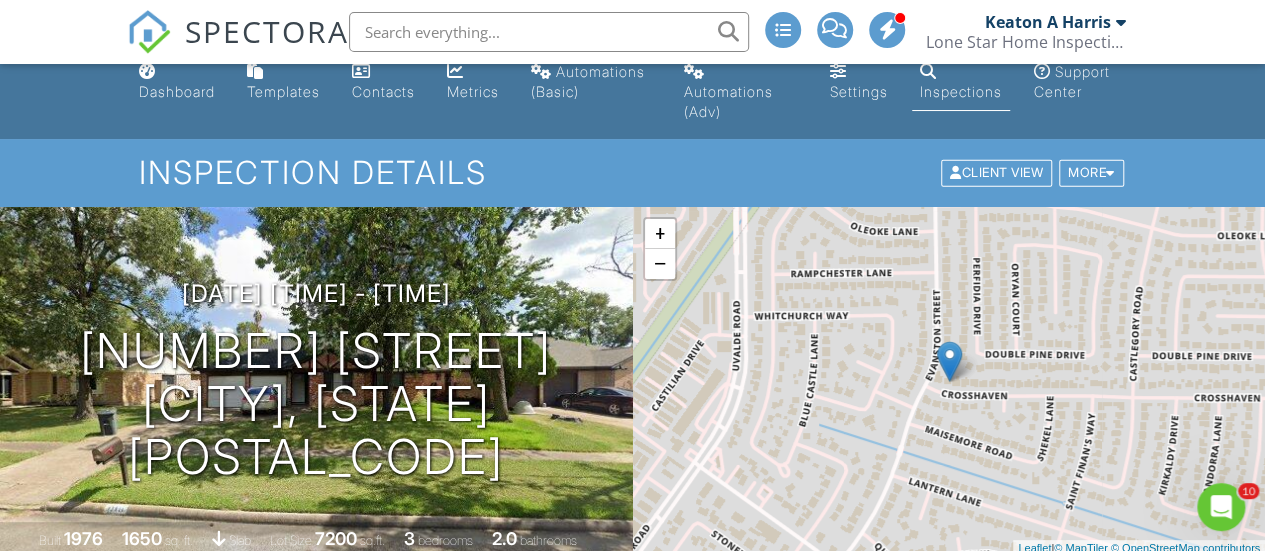 scroll, scrollTop: 0, scrollLeft: 0, axis: both 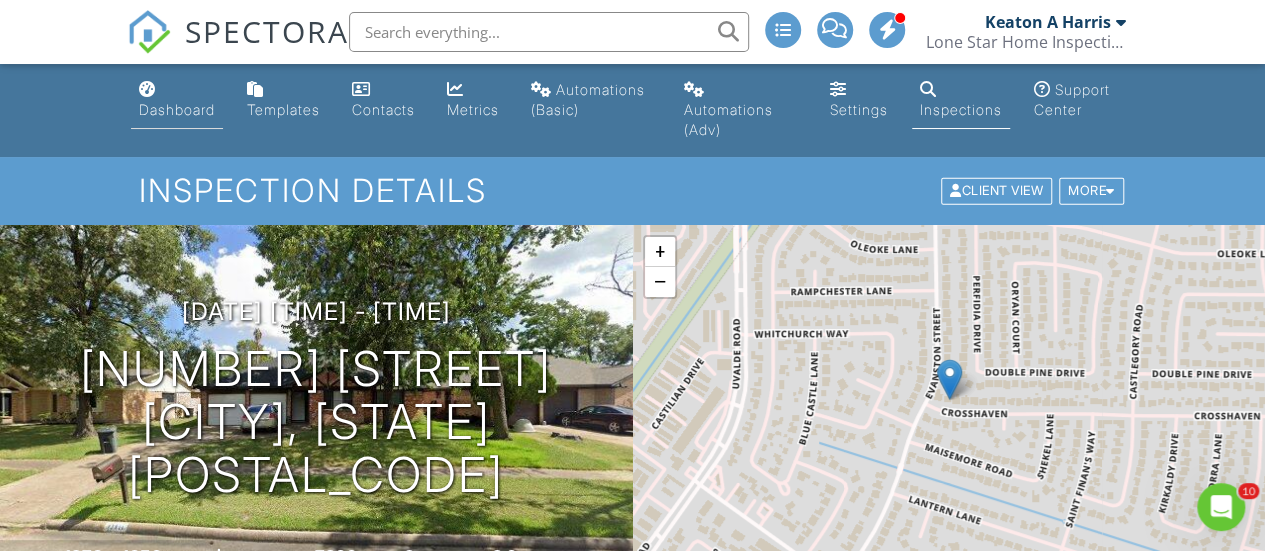 click on "Dashboard" at bounding box center [177, 109] 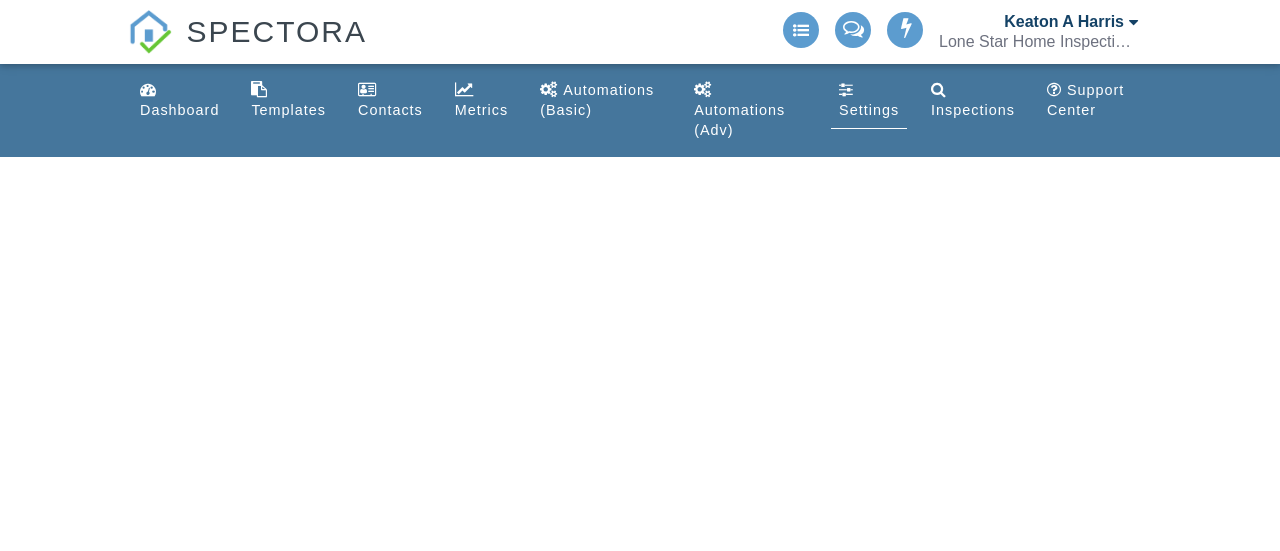 scroll, scrollTop: 0, scrollLeft: 0, axis: both 